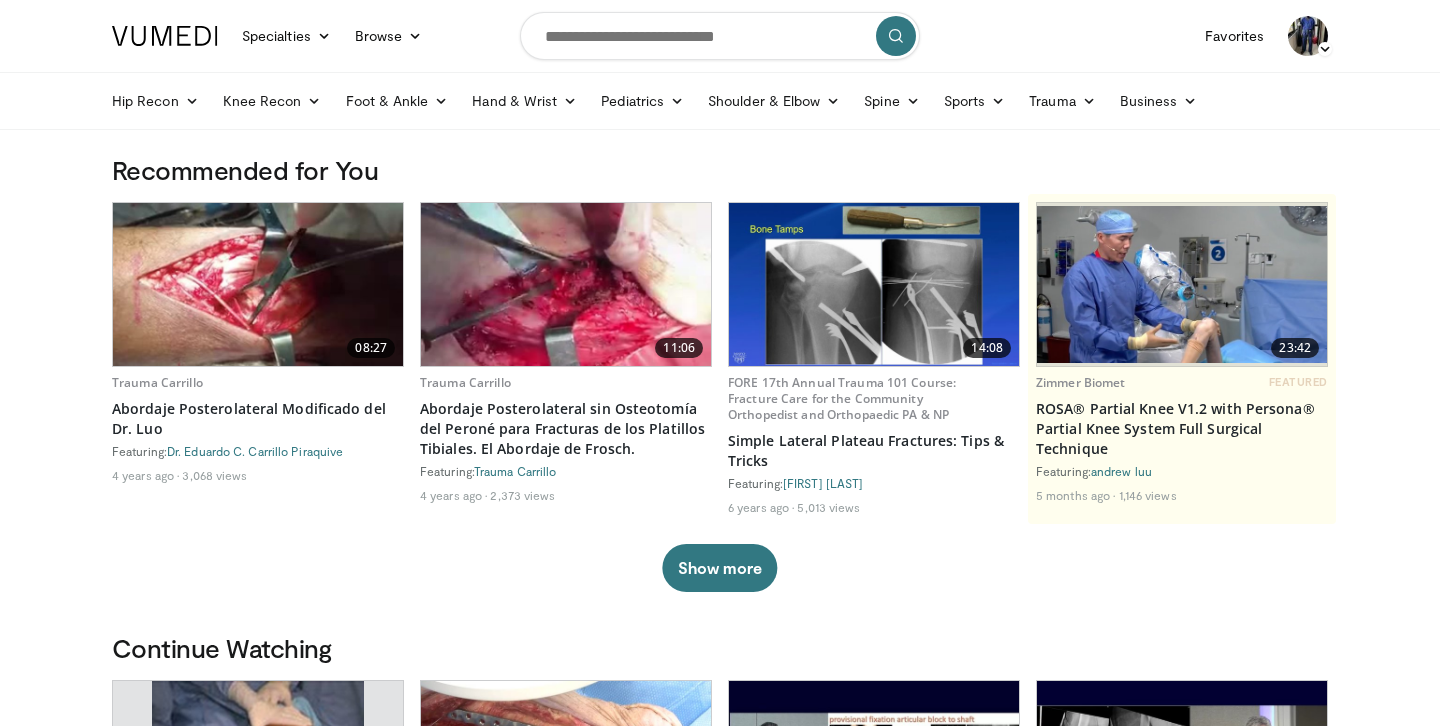 scroll, scrollTop: 0, scrollLeft: 0, axis: both 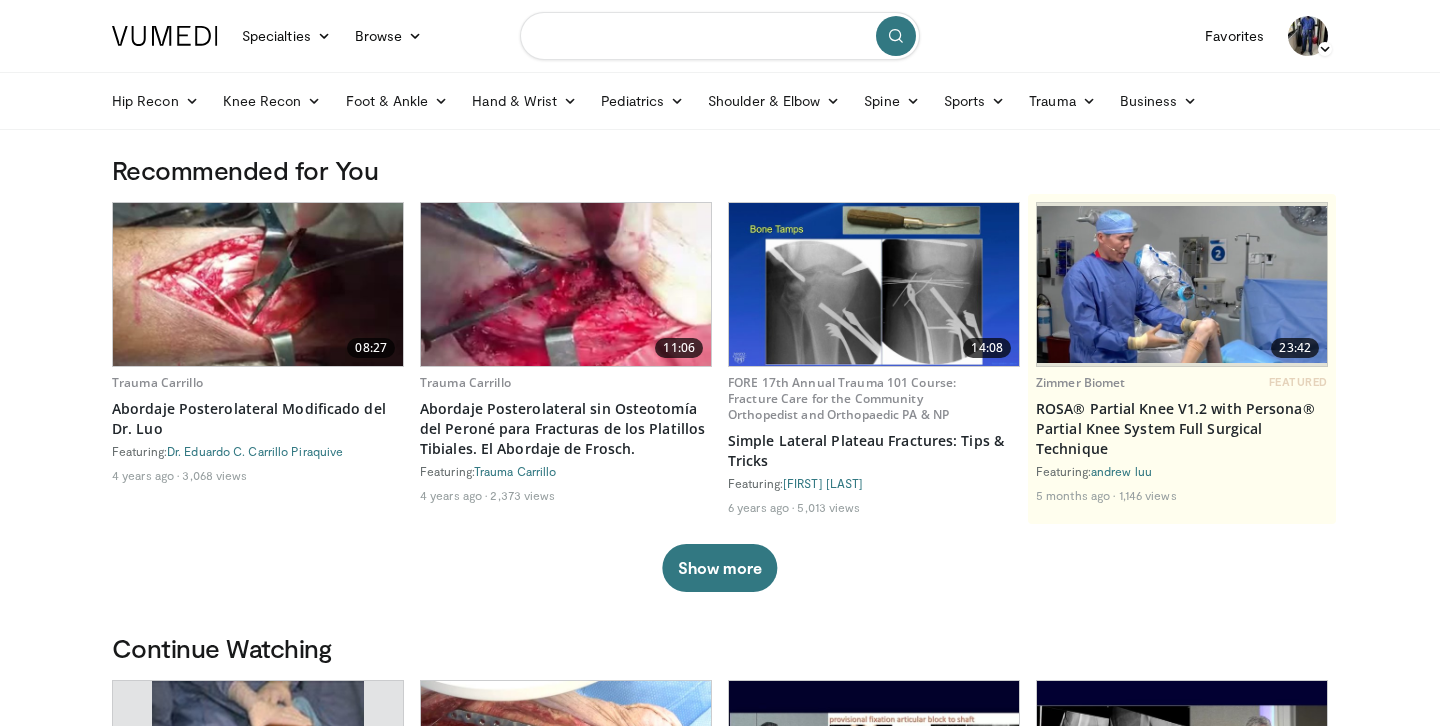 click at bounding box center [720, 36] 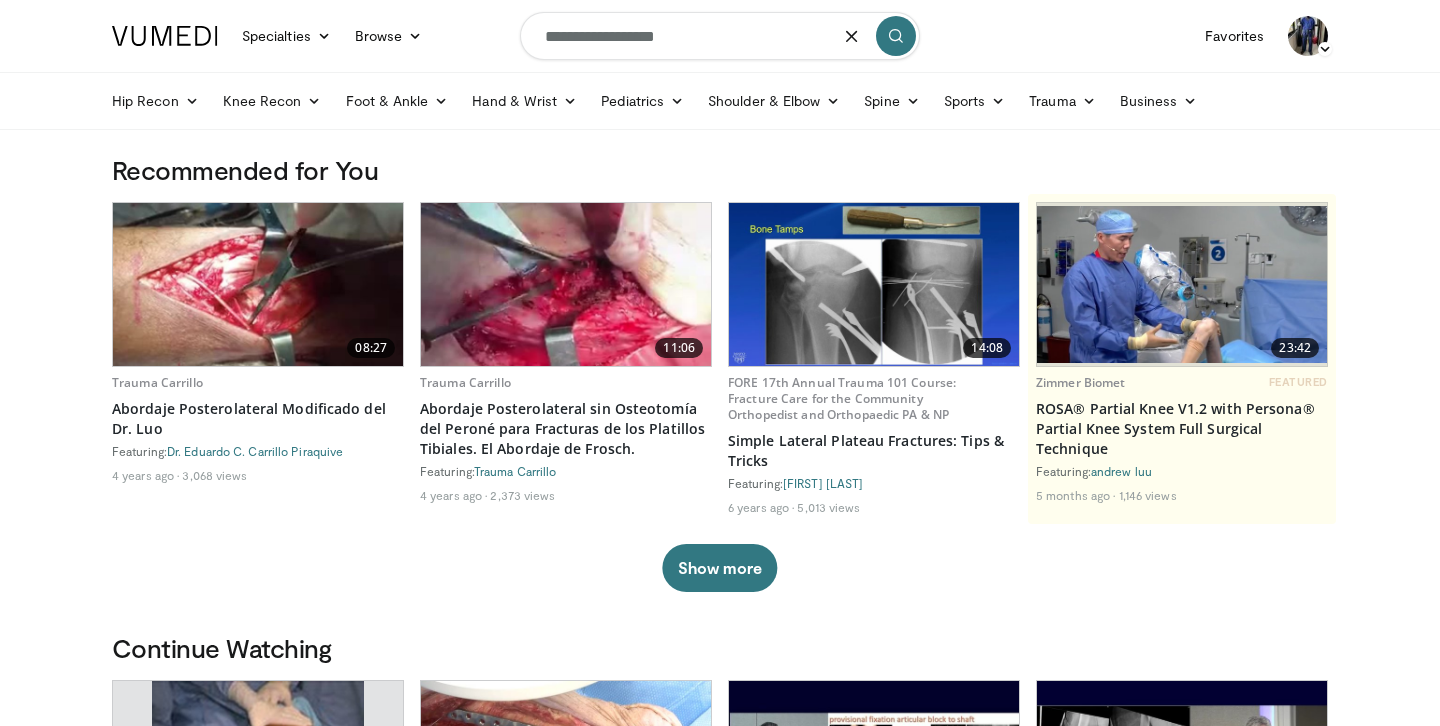 type on "**********" 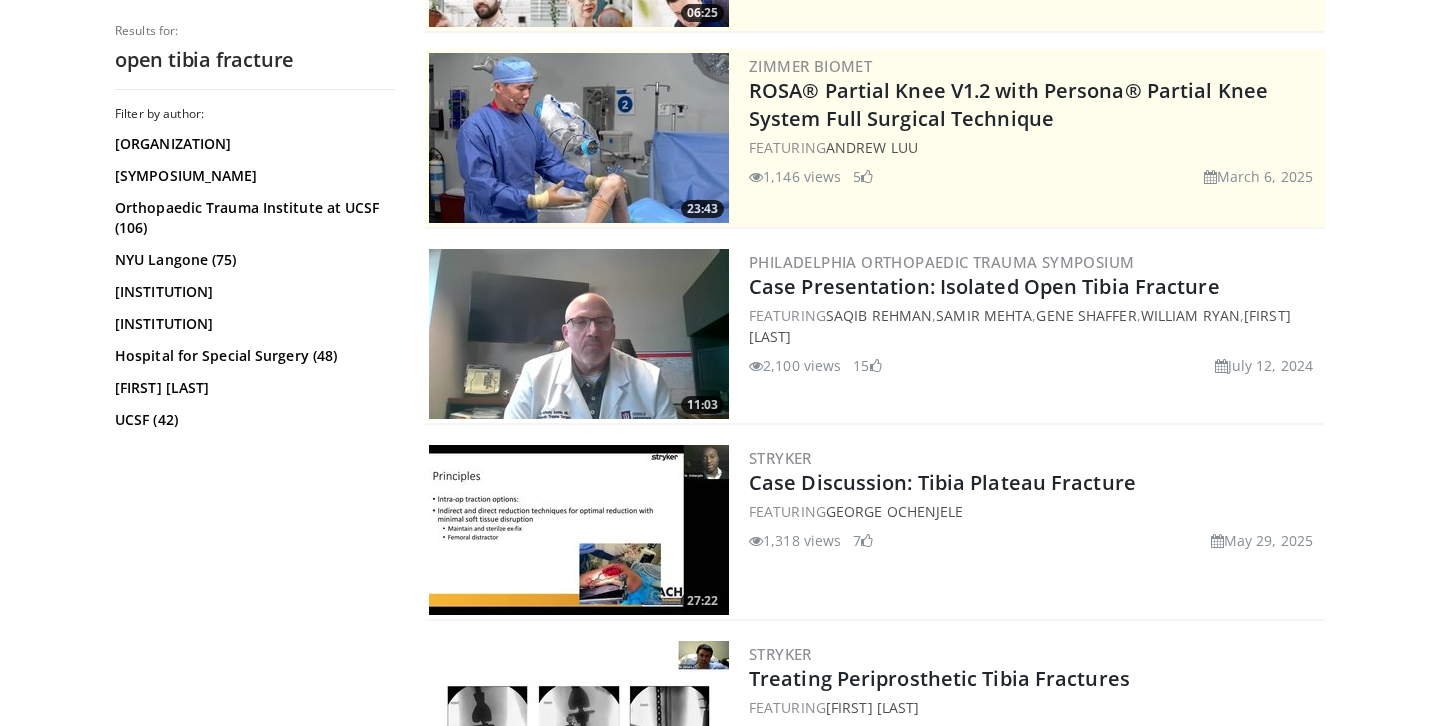 scroll, scrollTop: 374, scrollLeft: 0, axis: vertical 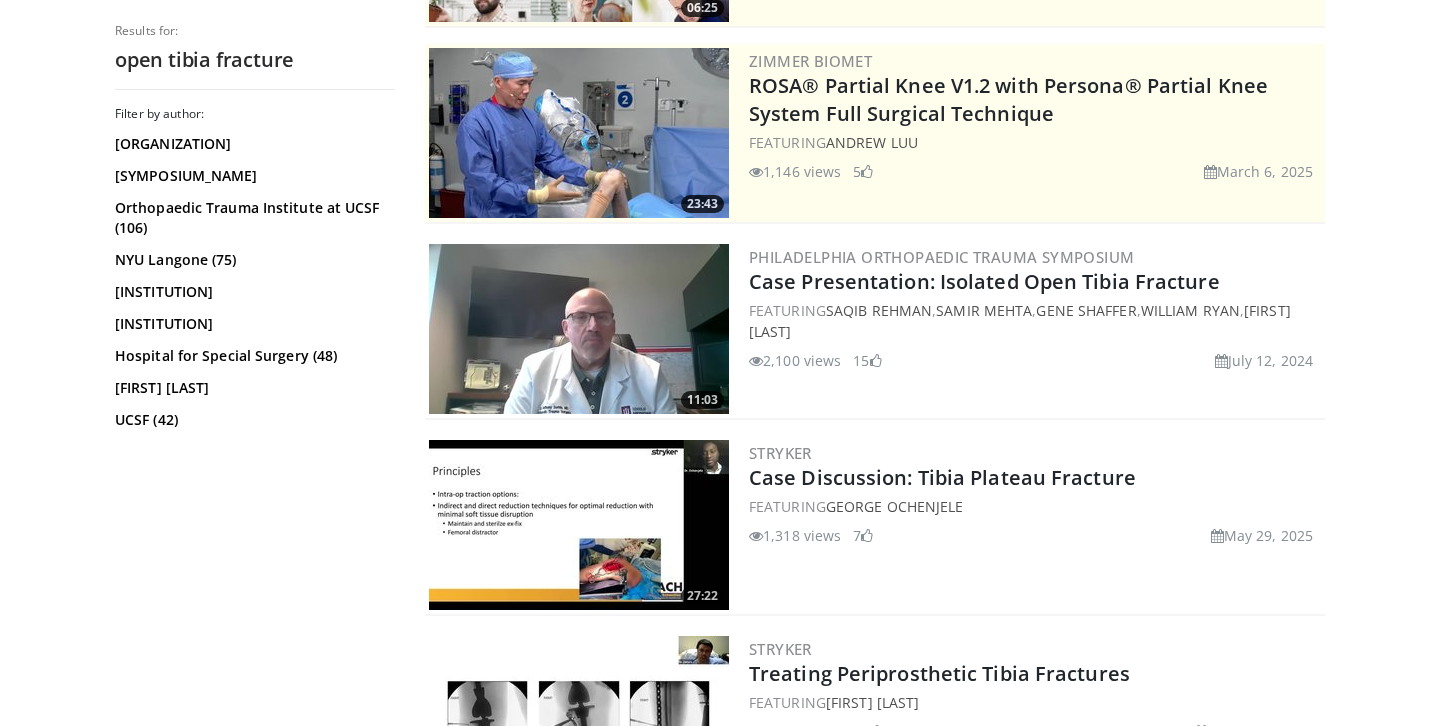 click at bounding box center (579, 329) 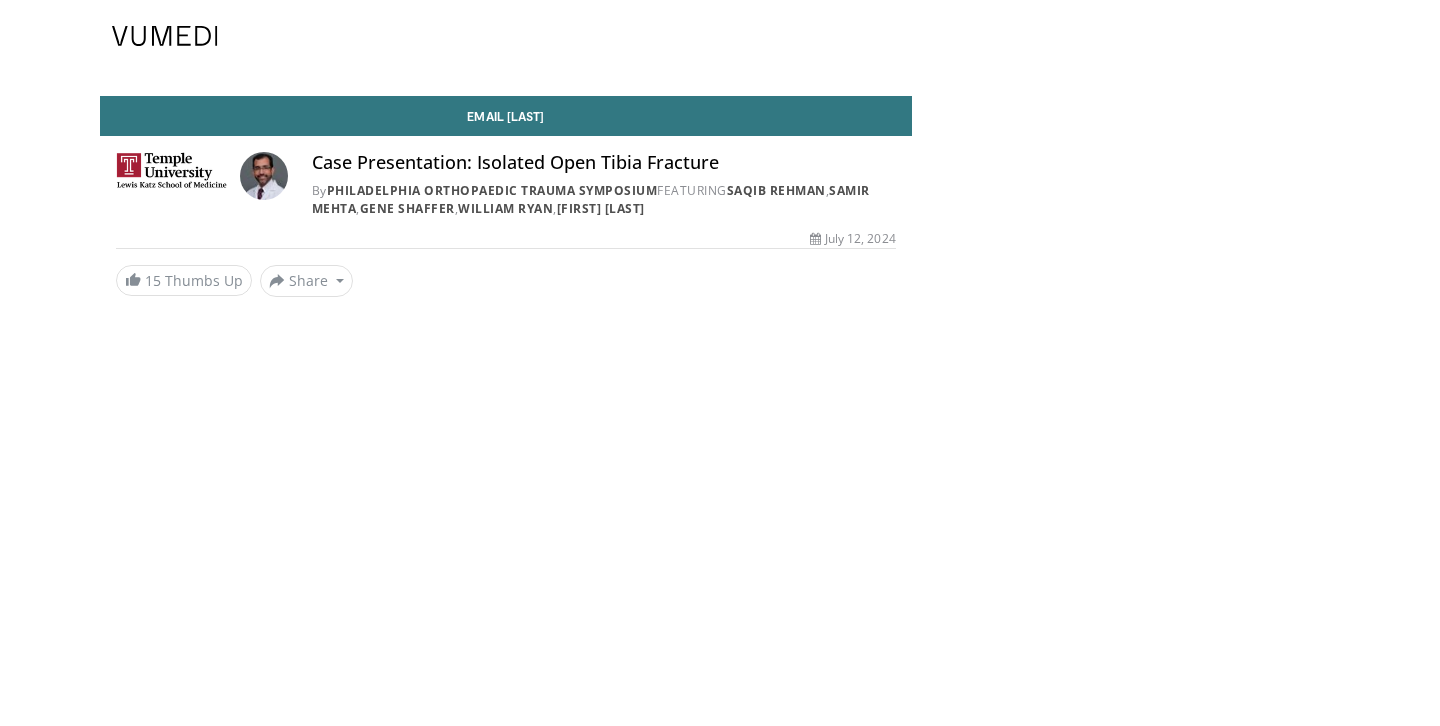 scroll, scrollTop: 0, scrollLeft: 0, axis: both 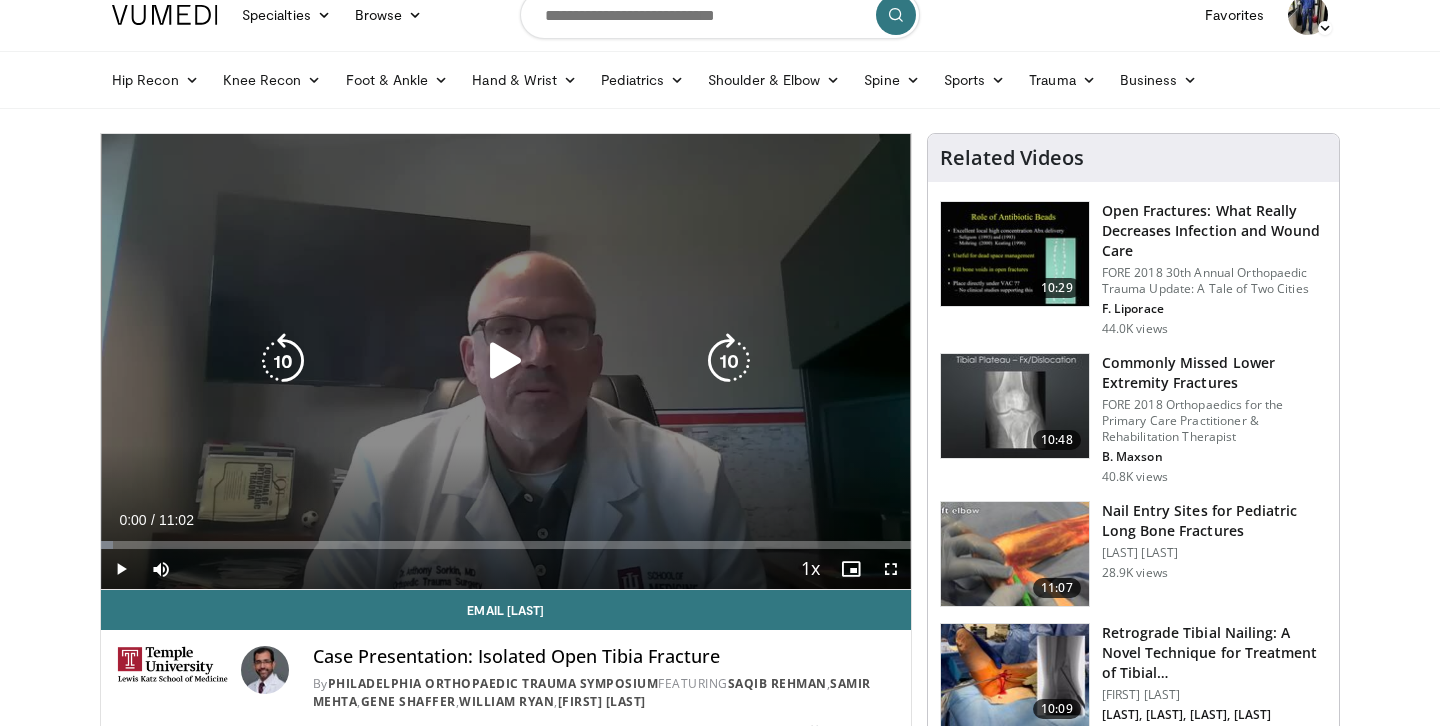 click at bounding box center (506, 361) 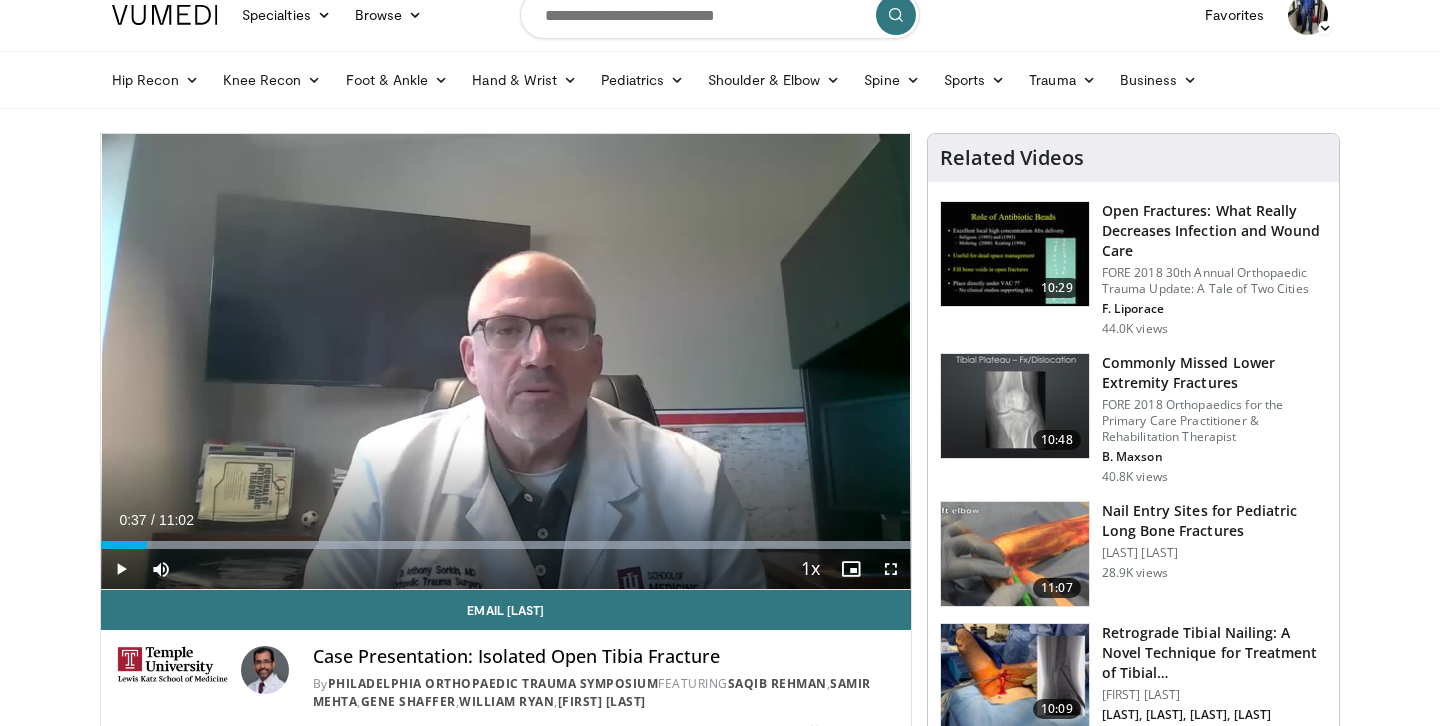 click at bounding box center [121, 569] 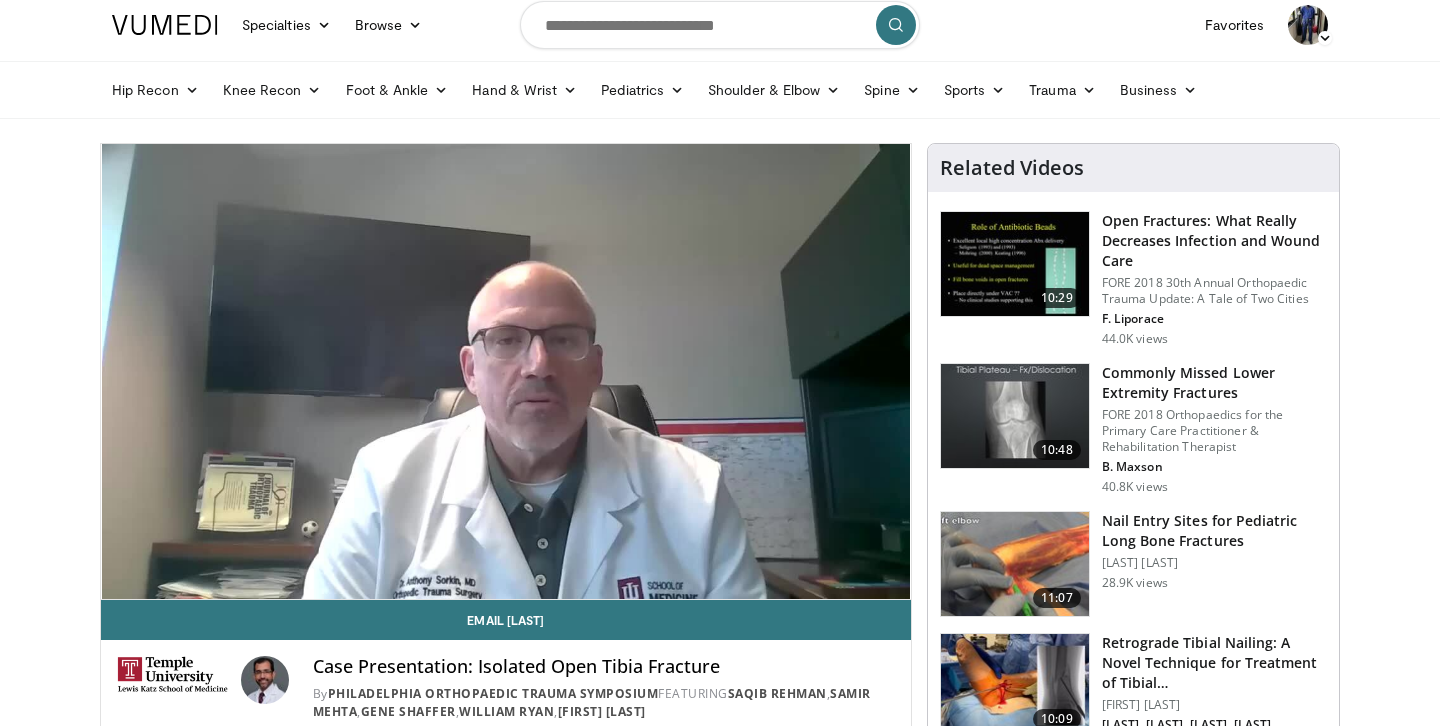 scroll, scrollTop: 13, scrollLeft: 0, axis: vertical 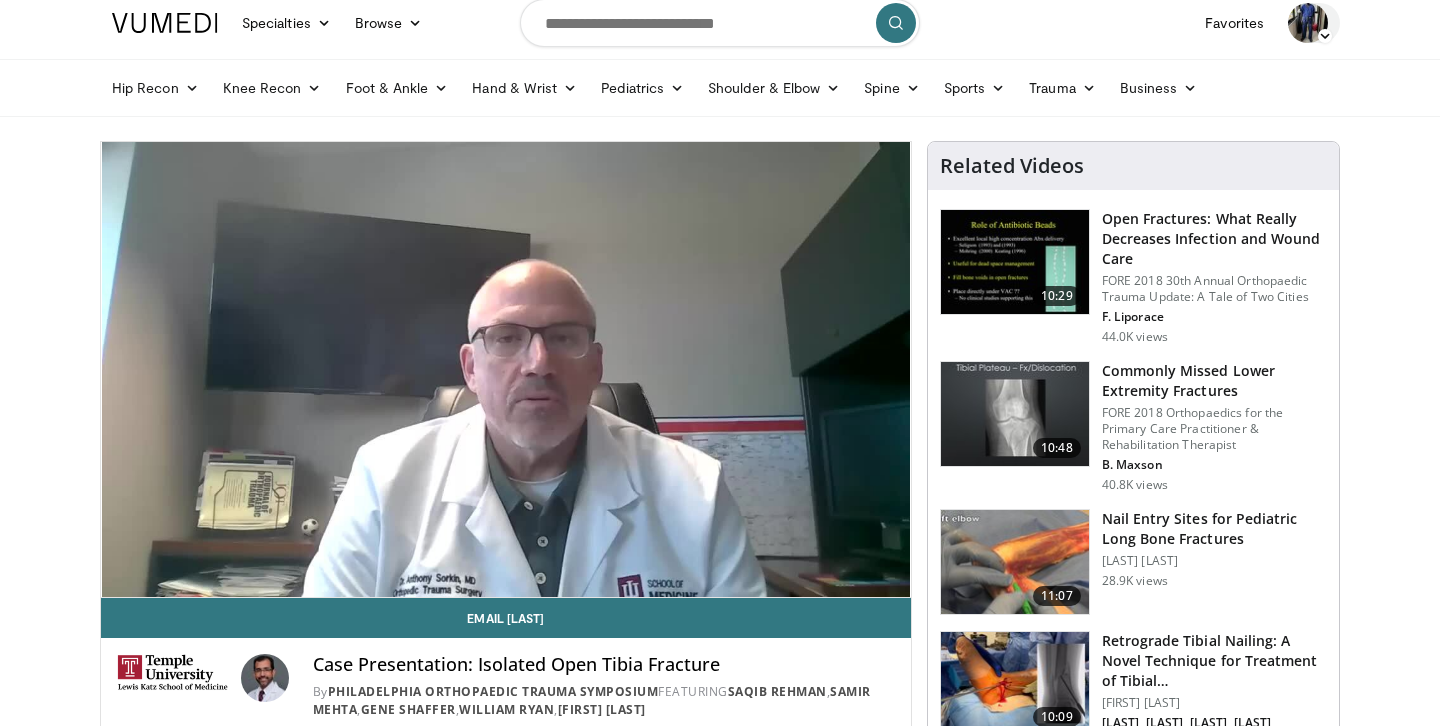 click at bounding box center [1325, 36] 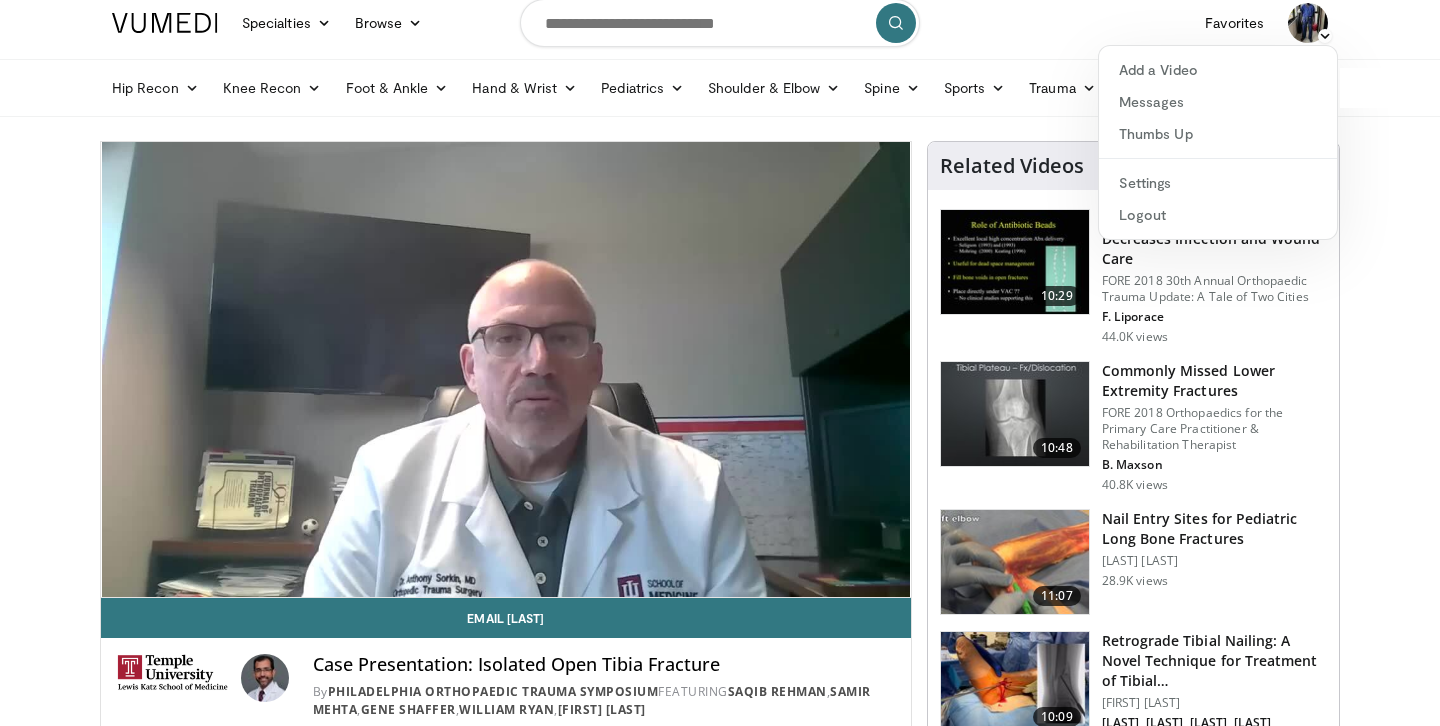 click on "Specialties
Adult & Family Medicine
Allergy, Asthma, Immunology
Anesthesiology
Cardiology
Dental
Dermatology
Endocrinology
Gastroenterology & Hepatology
General Surgery
Hematology & Oncology
Infectious Disease
Nephrology
Neurology
Neurosurgery
Obstetrics & Gynecology
Ophthalmology
Oral Maxillofacial
Orthopaedics
Otolaryngology
Pediatrics
Plastic Surgery
Podiatry
Psychiatry
Pulmonology
Radiation Oncology
Radiology
Rheumatology
Urology
Browse" at bounding box center [720, 23] 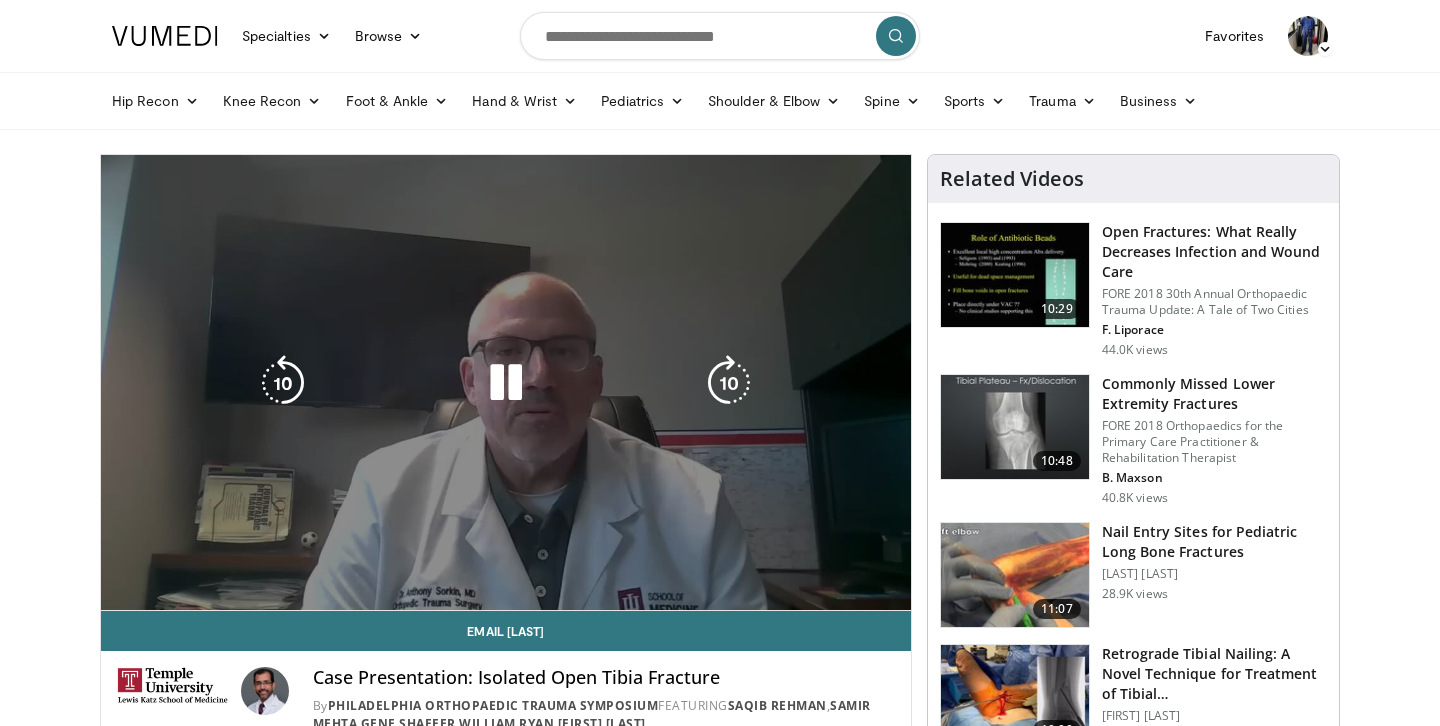 scroll, scrollTop: 0, scrollLeft: 0, axis: both 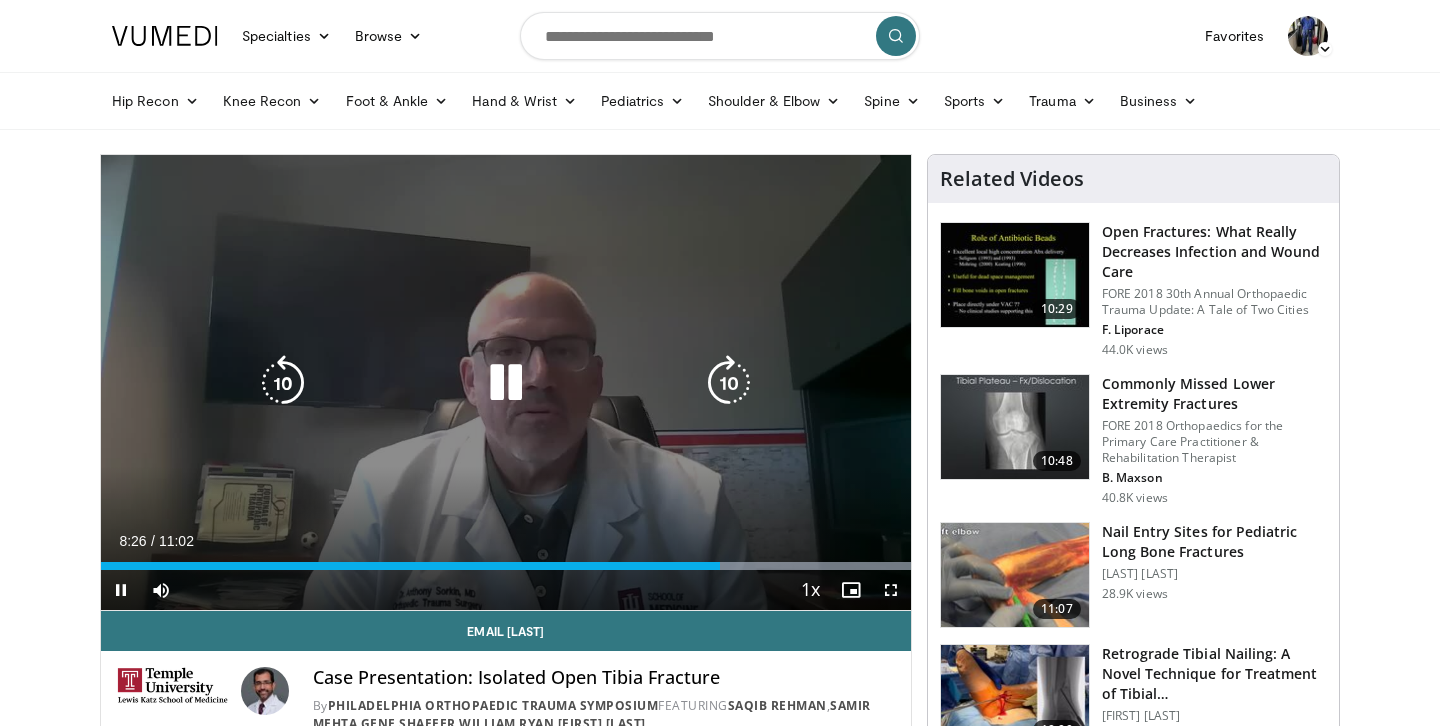 click at bounding box center (506, 383) 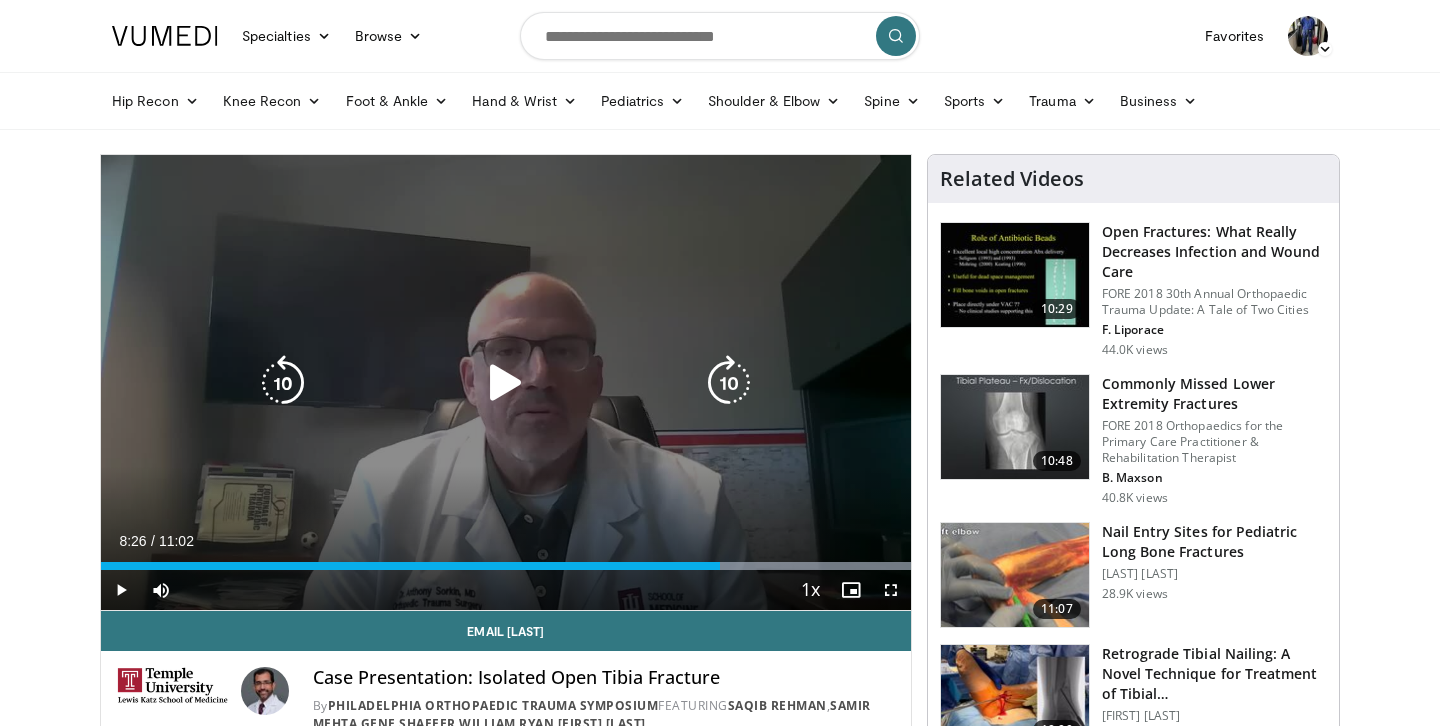 click at bounding box center (506, 383) 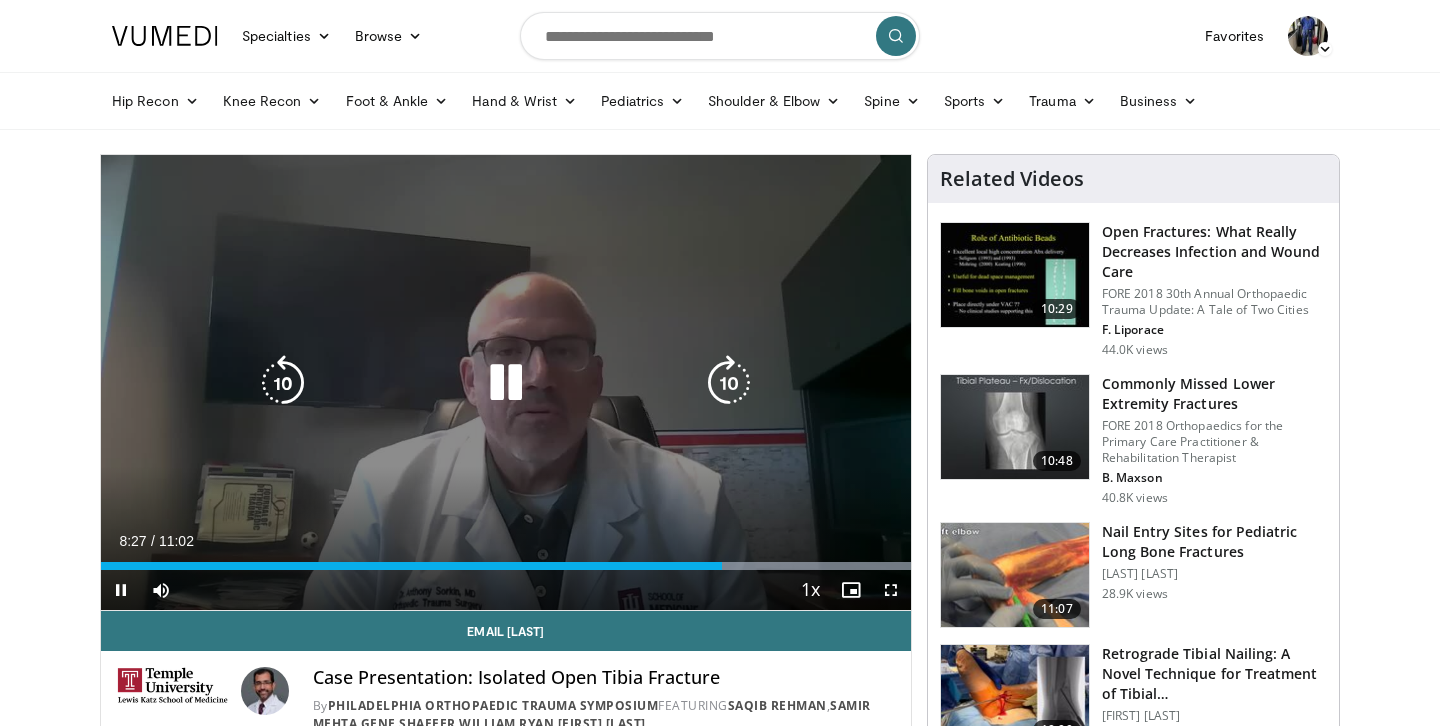 click at bounding box center [506, 383] 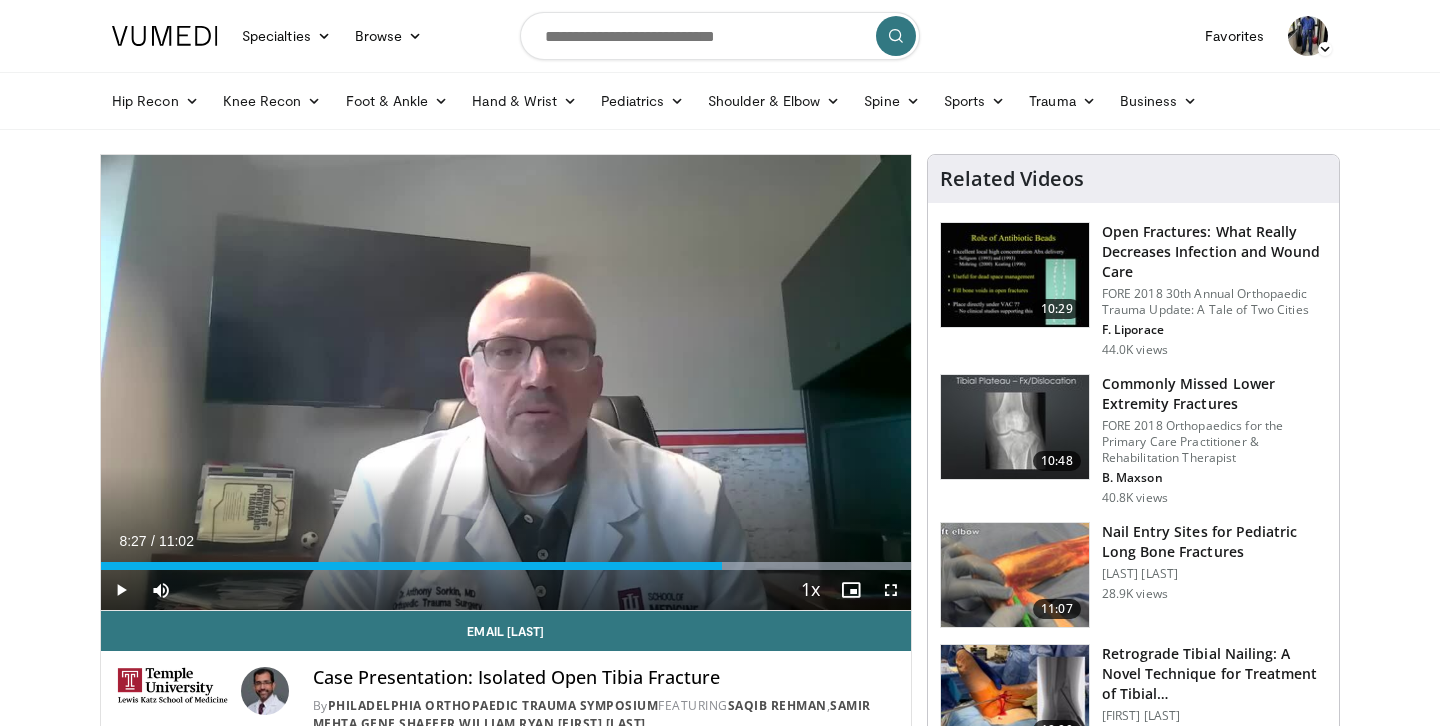 click at bounding box center [121, 590] 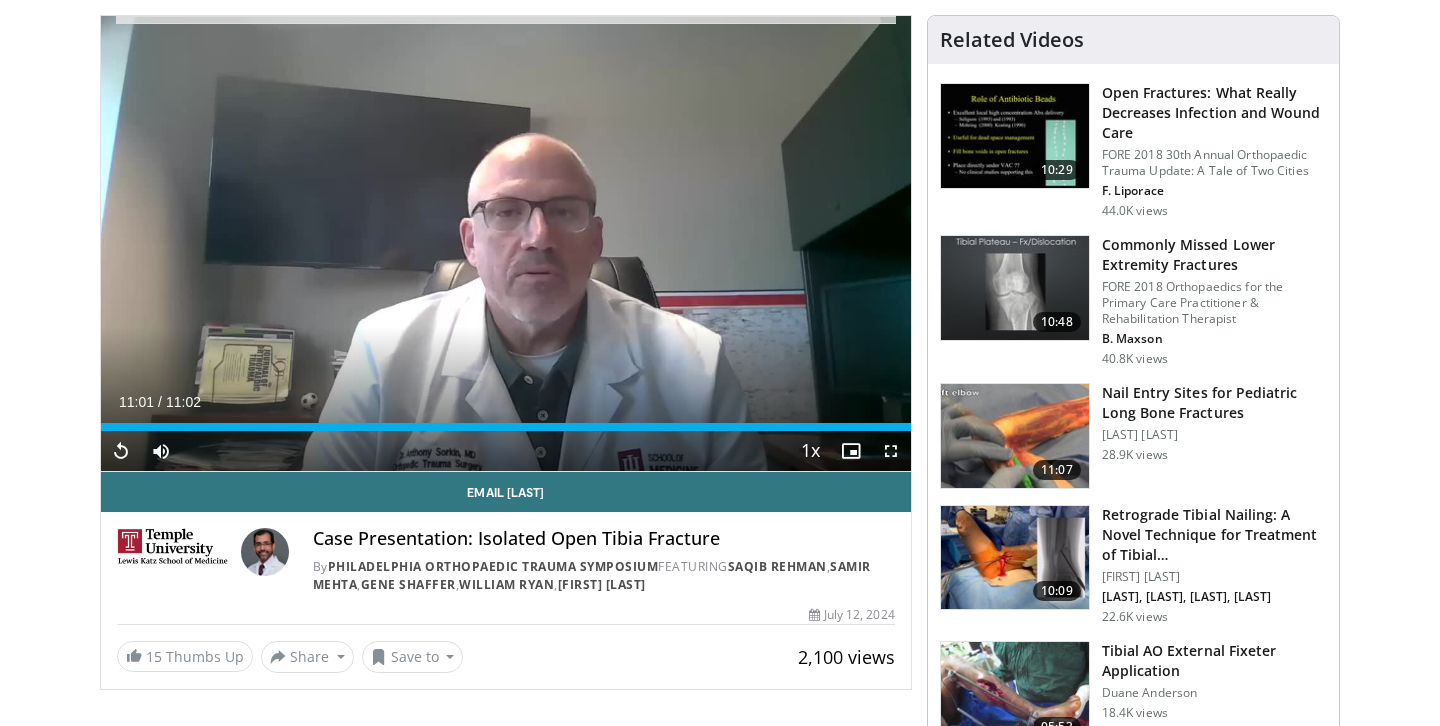 scroll, scrollTop: 133, scrollLeft: 0, axis: vertical 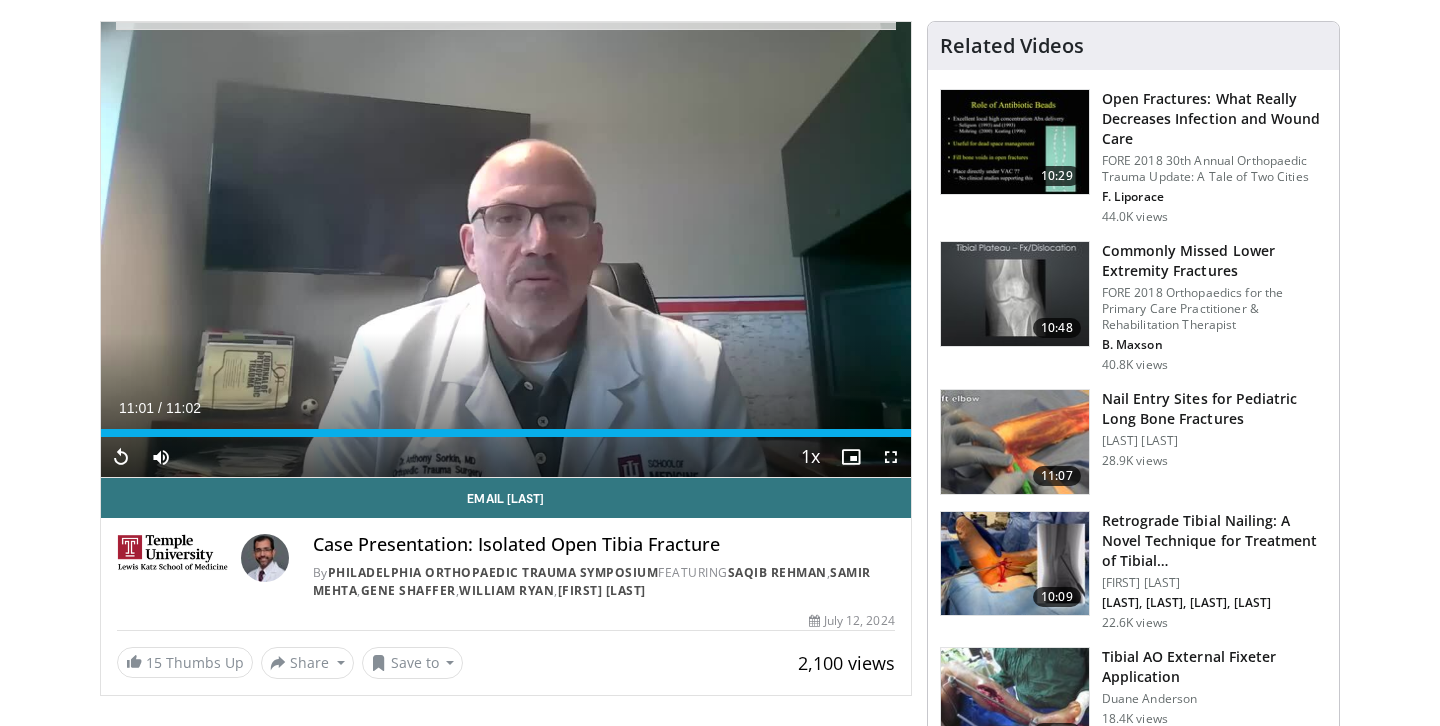 click at bounding box center (1015, 294) 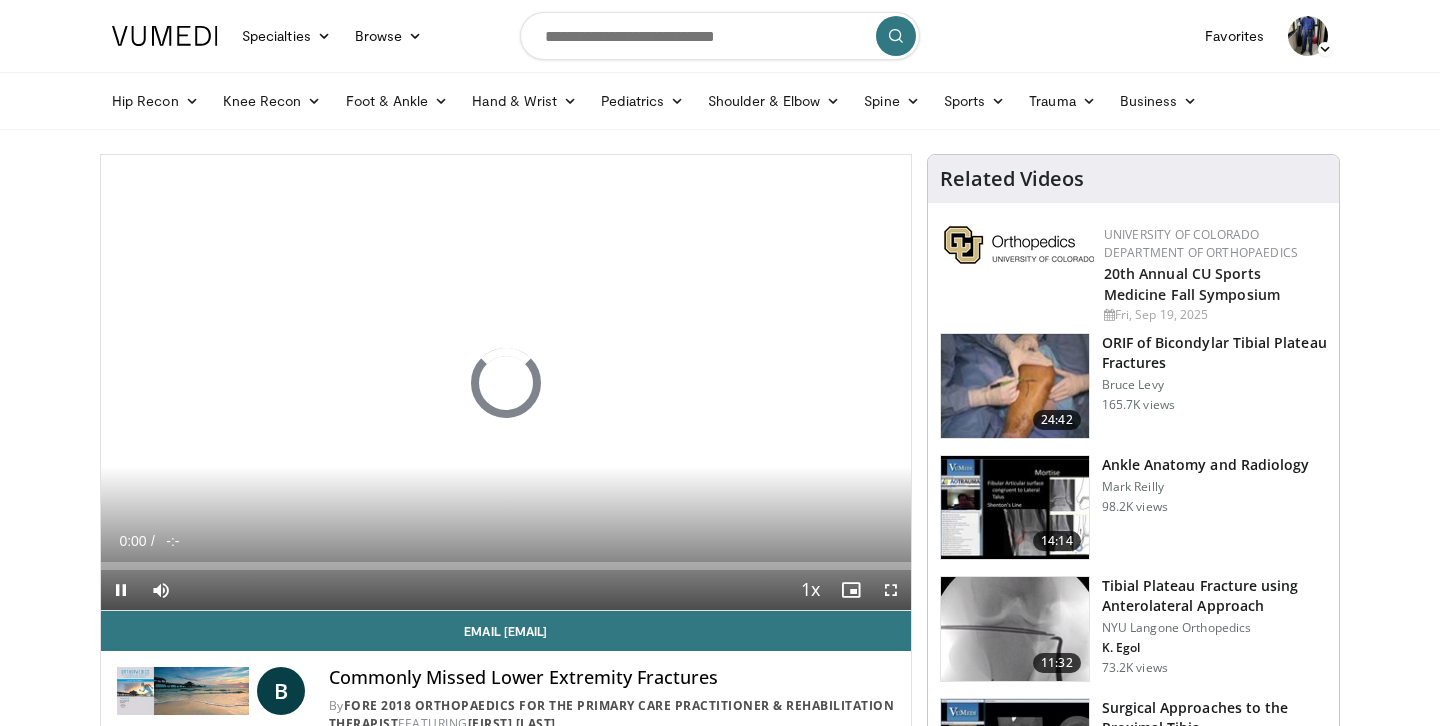 scroll, scrollTop: 0, scrollLeft: 0, axis: both 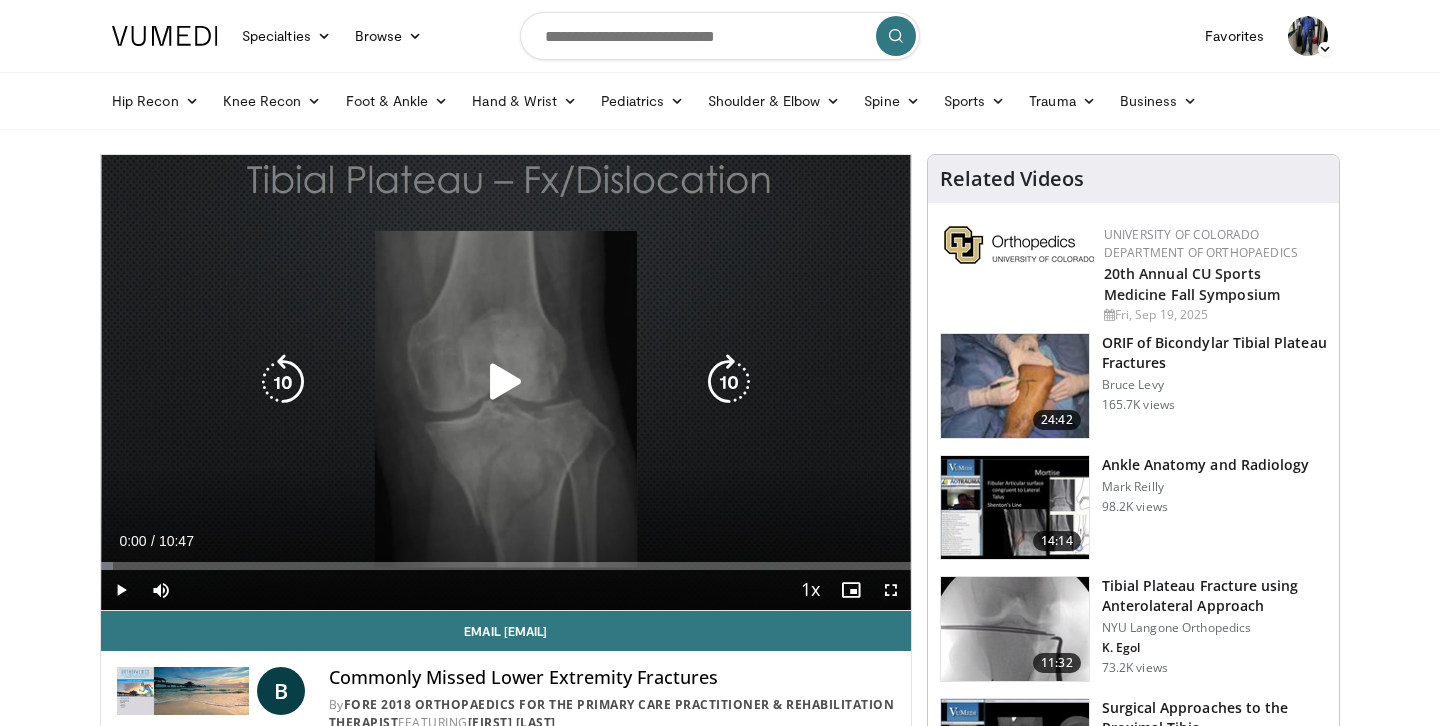 click at bounding box center (506, 382) 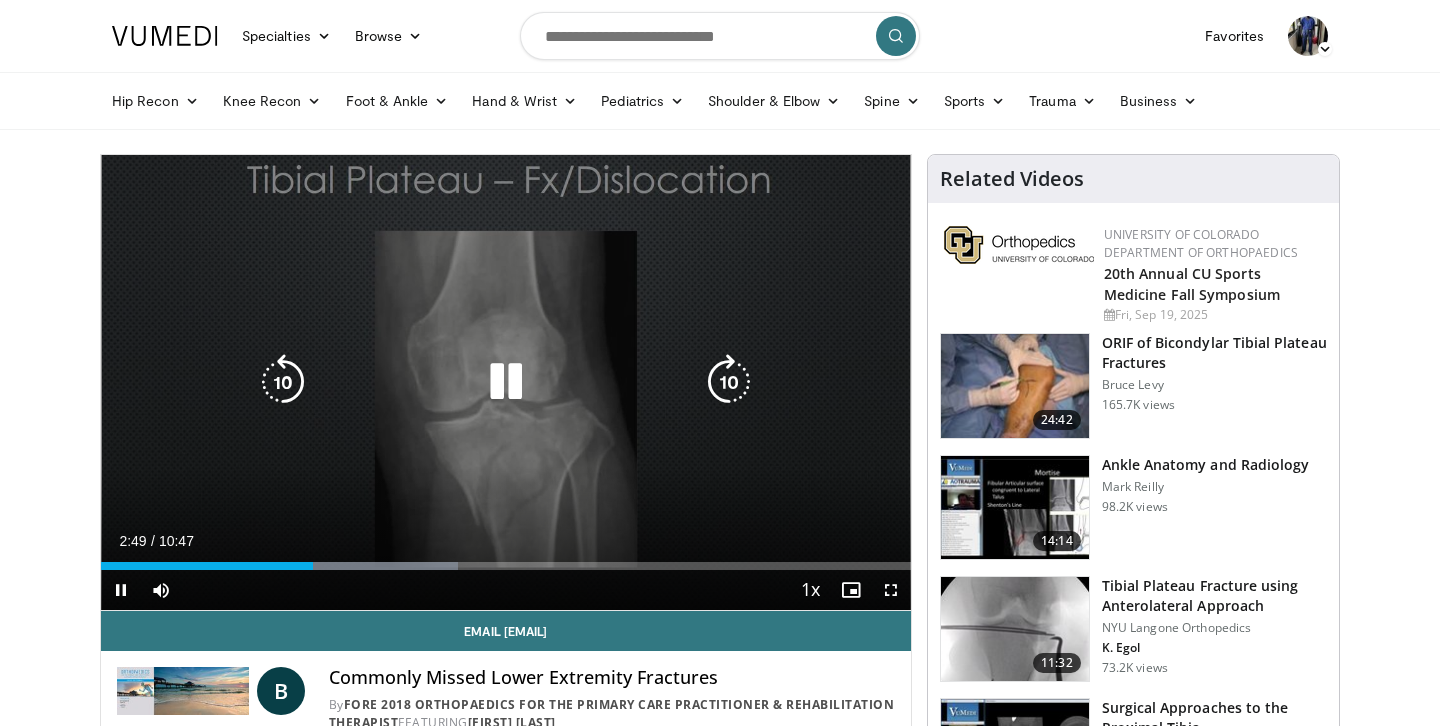 click at bounding box center (283, 382) 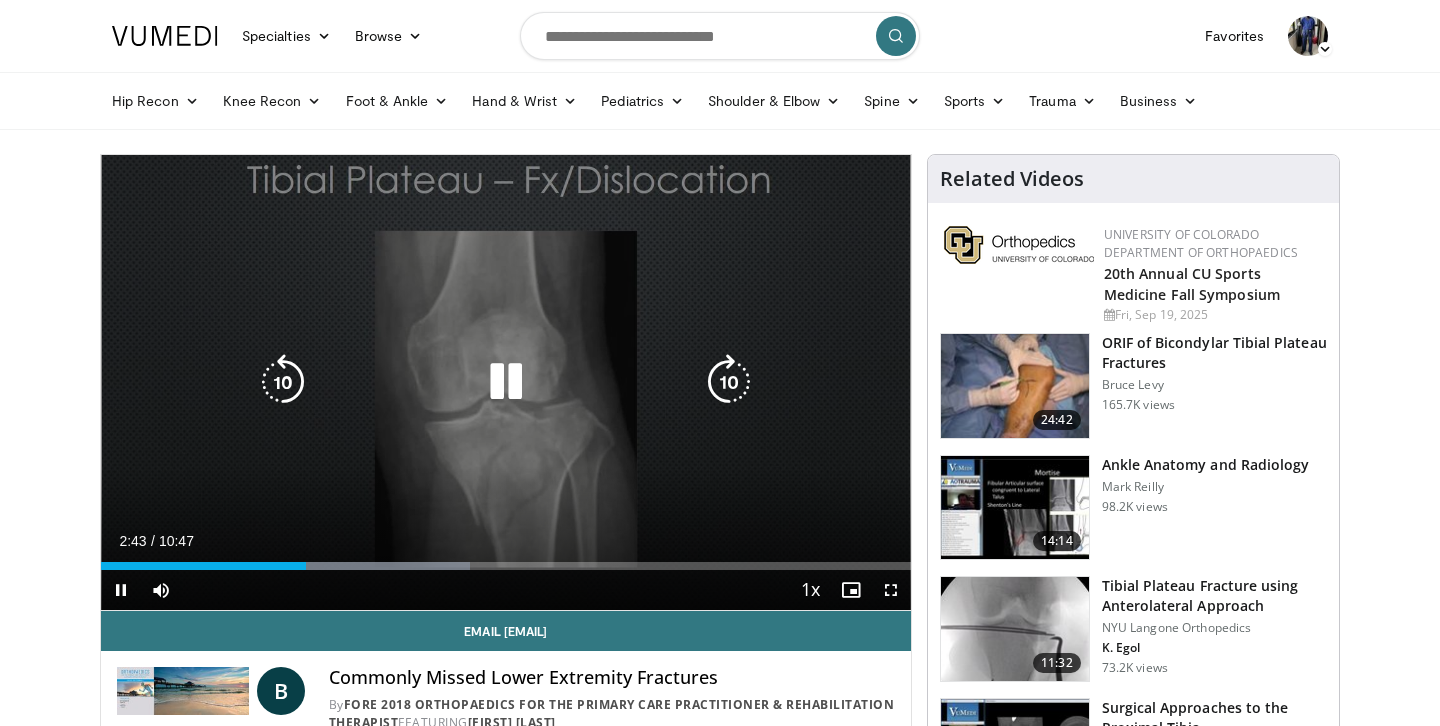 click at bounding box center (283, 382) 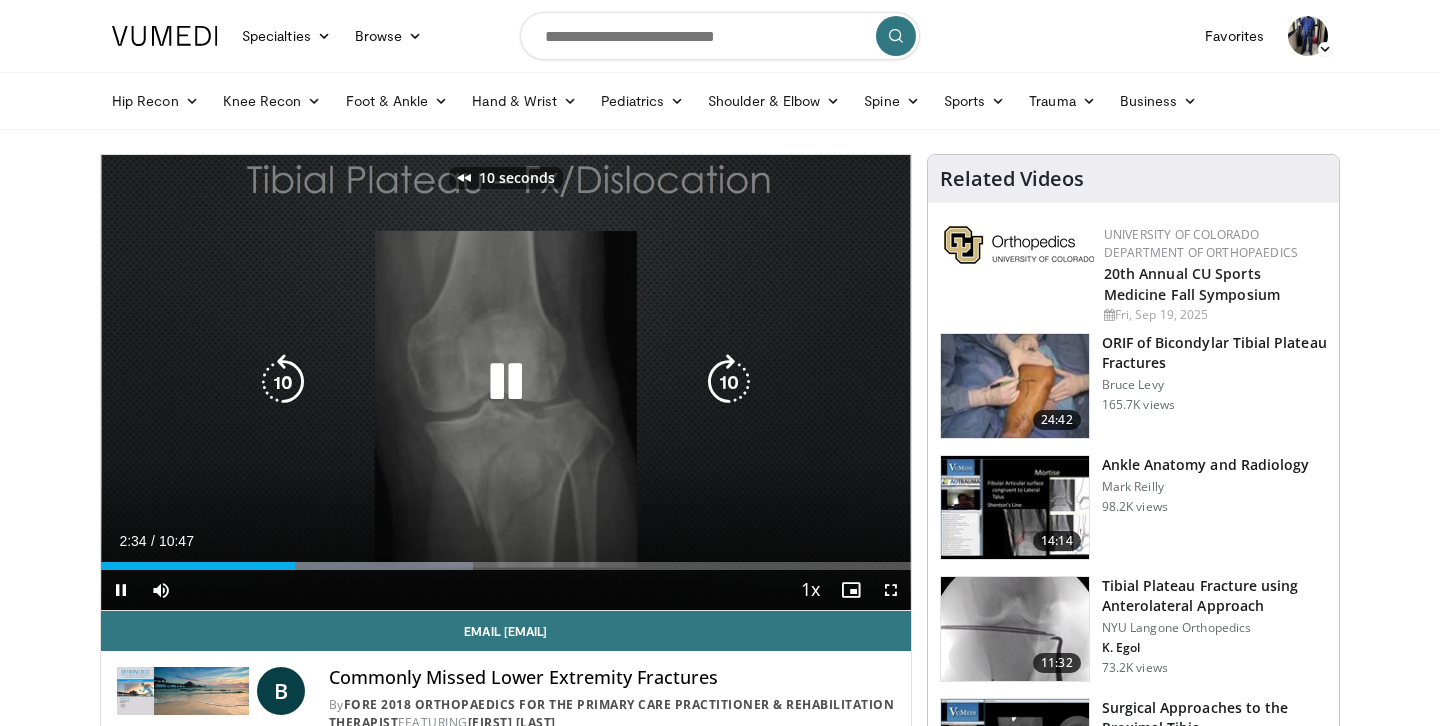 click at bounding box center [283, 382] 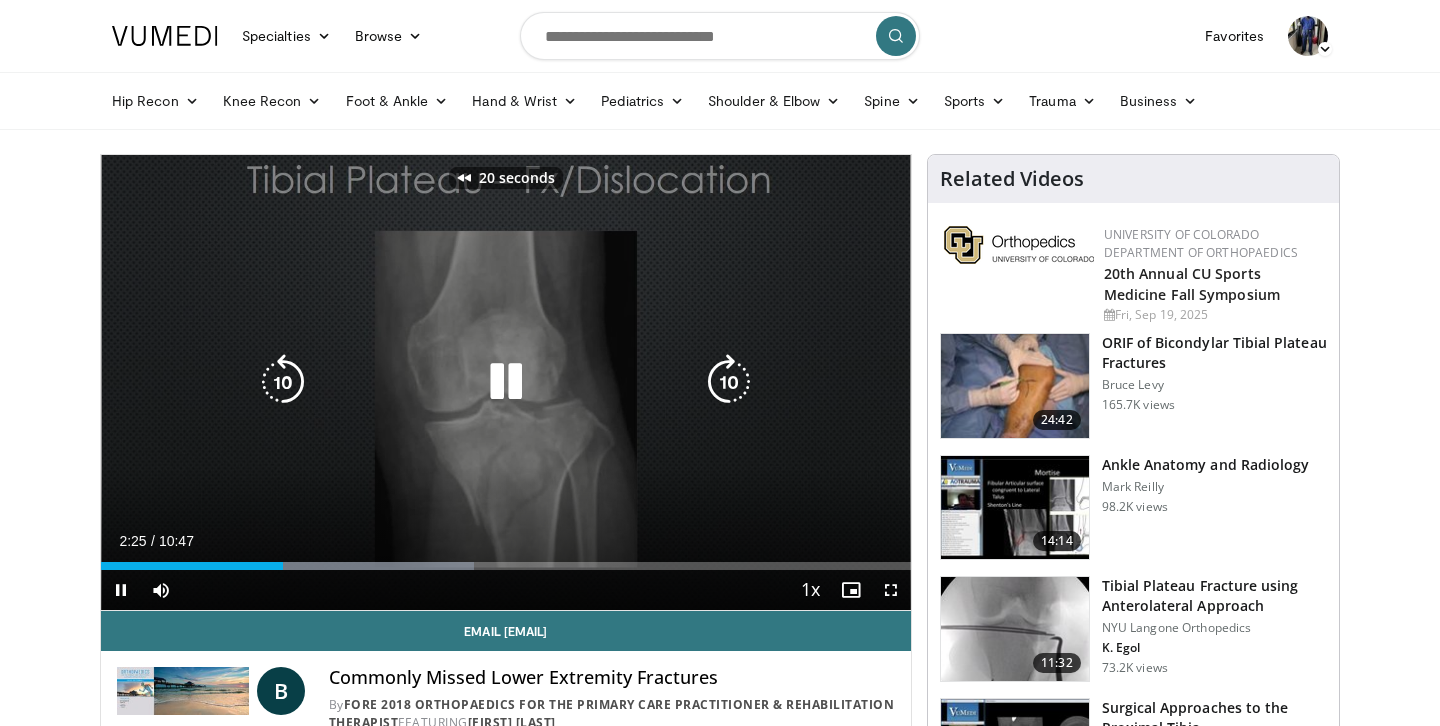 click at bounding box center [283, 382] 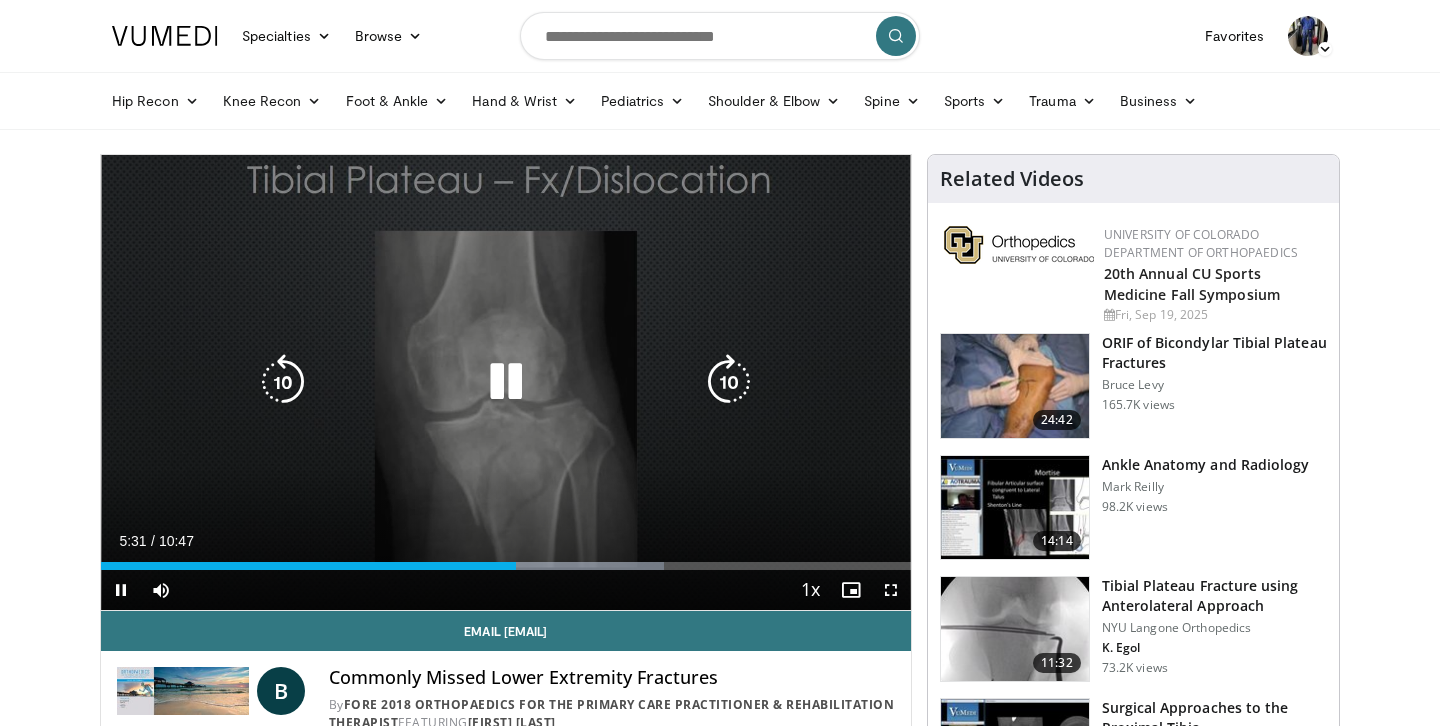 click at bounding box center (283, 382) 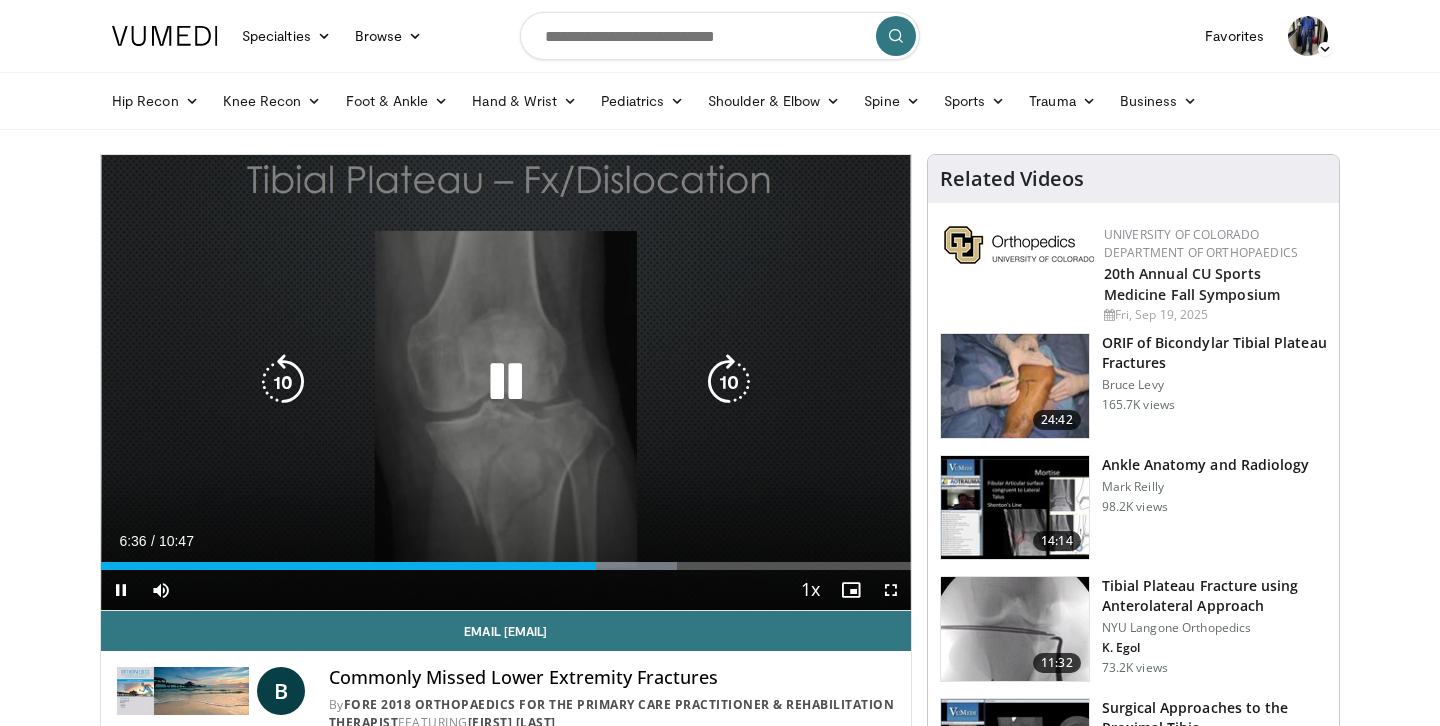 click at bounding box center [506, 382] 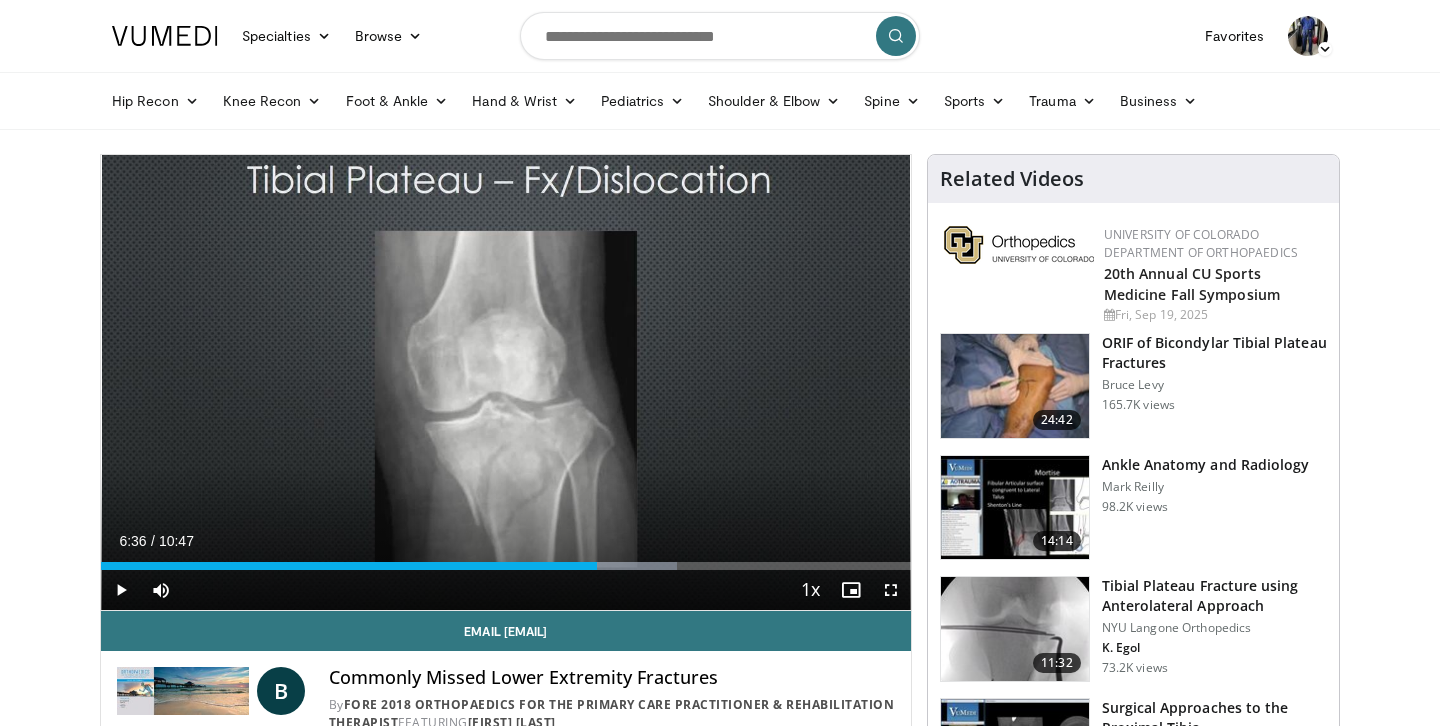 click at bounding box center [121, 590] 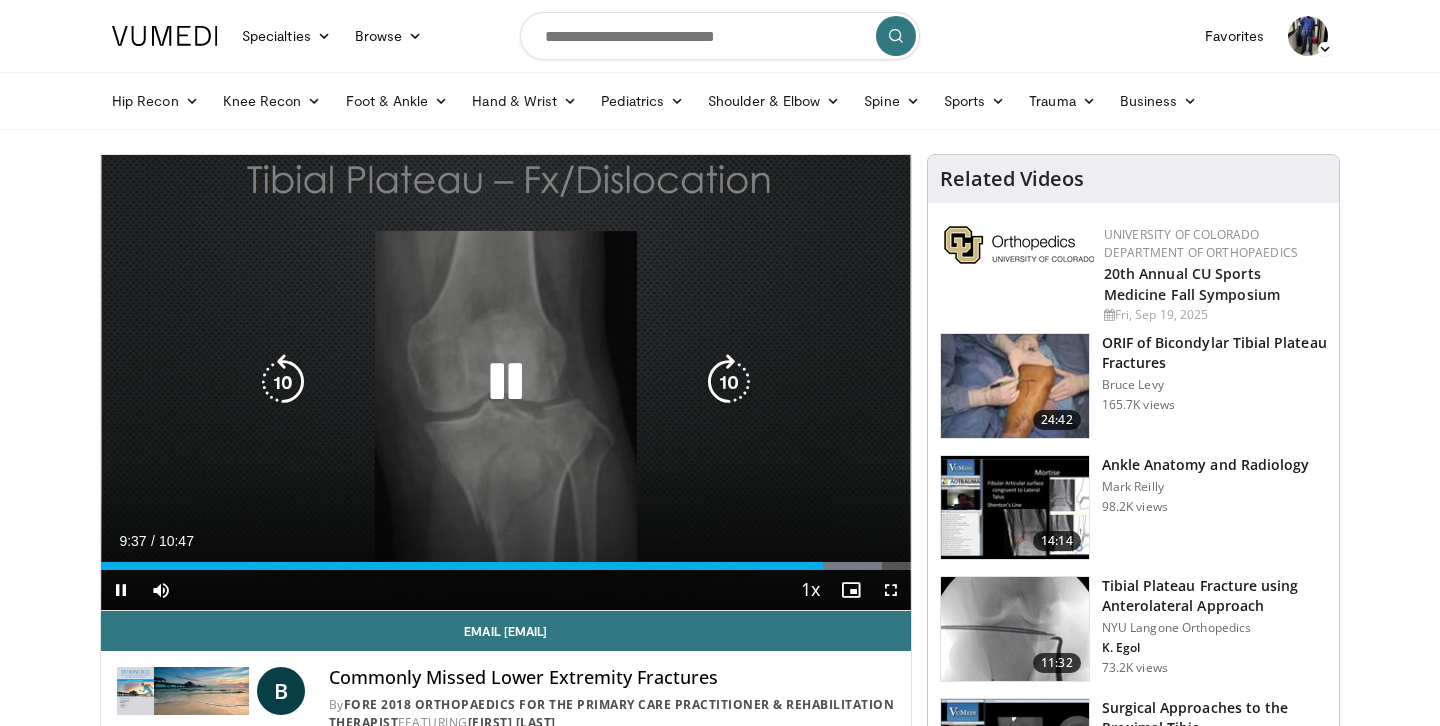 click at bounding box center (506, 382) 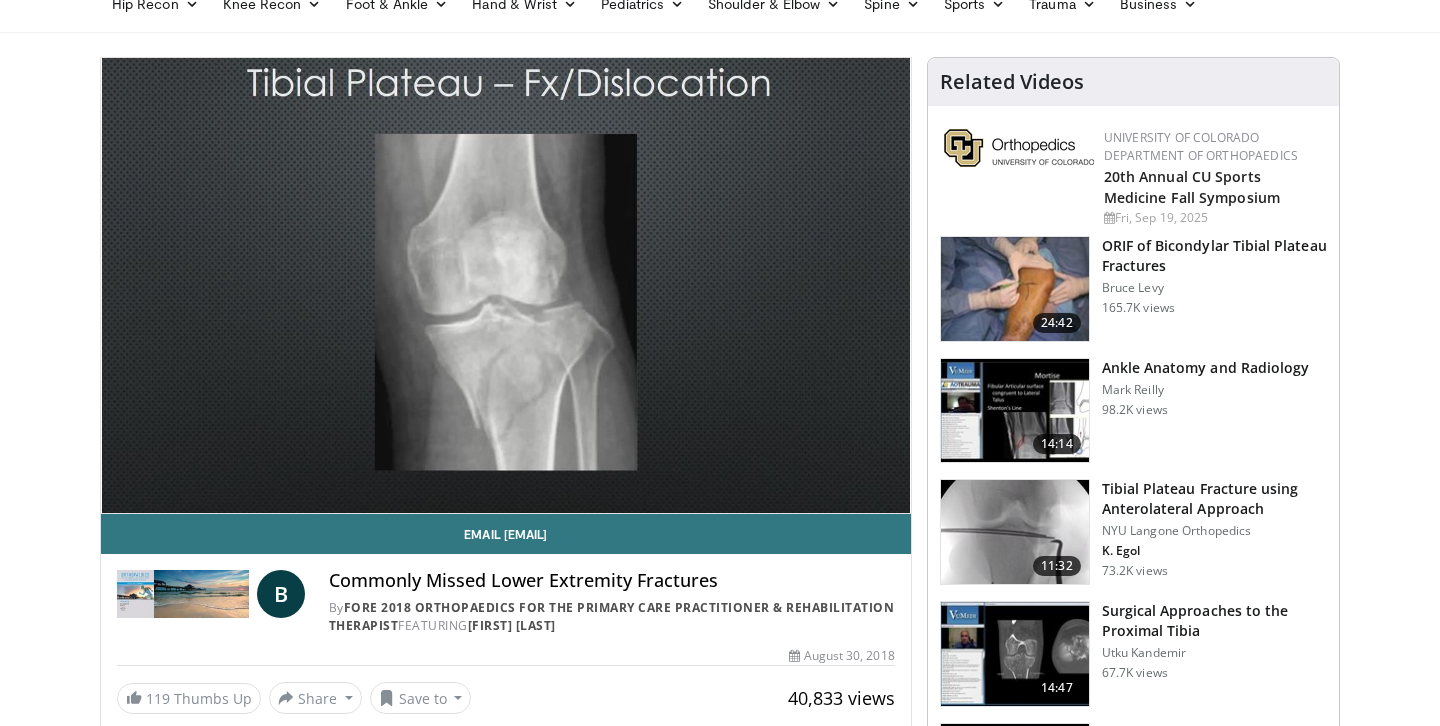 scroll, scrollTop: 113, scrollLeft: 0, axis: vertical 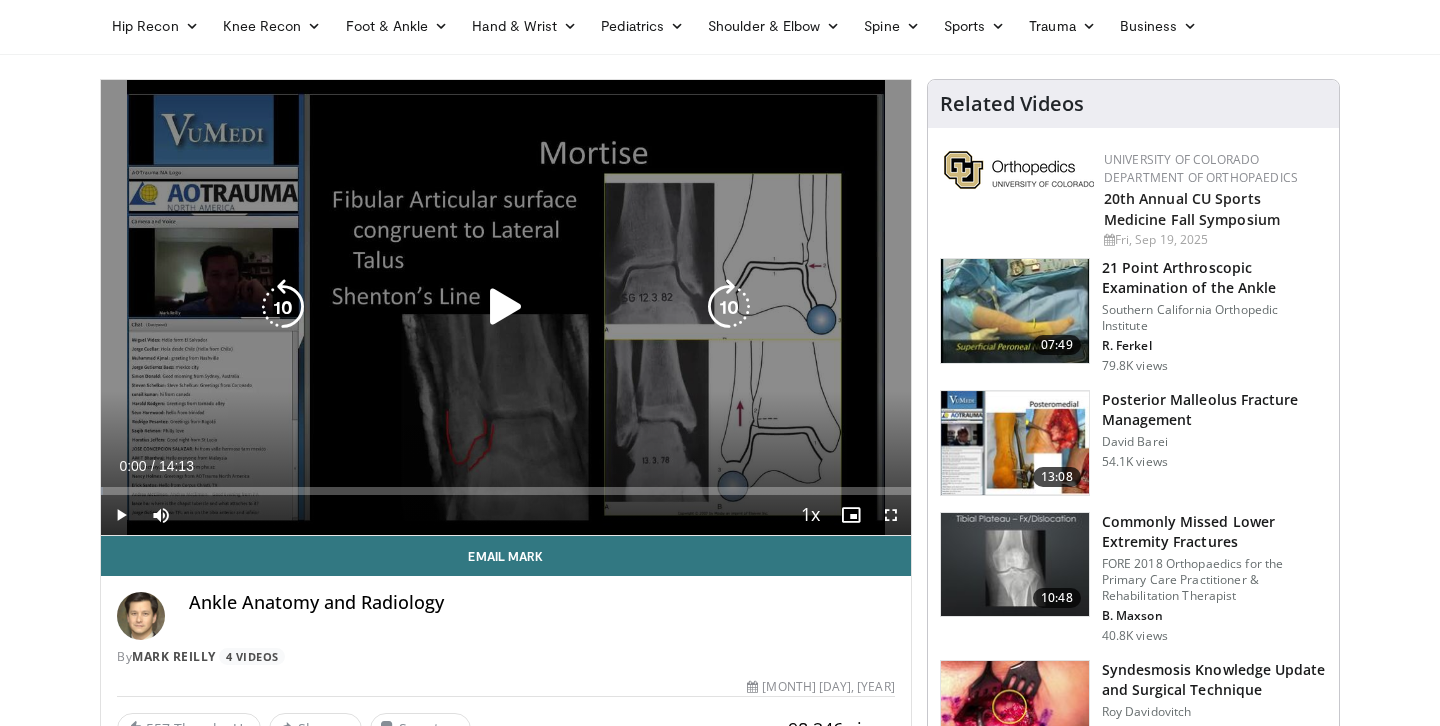 click at bounding box center [506, 307] 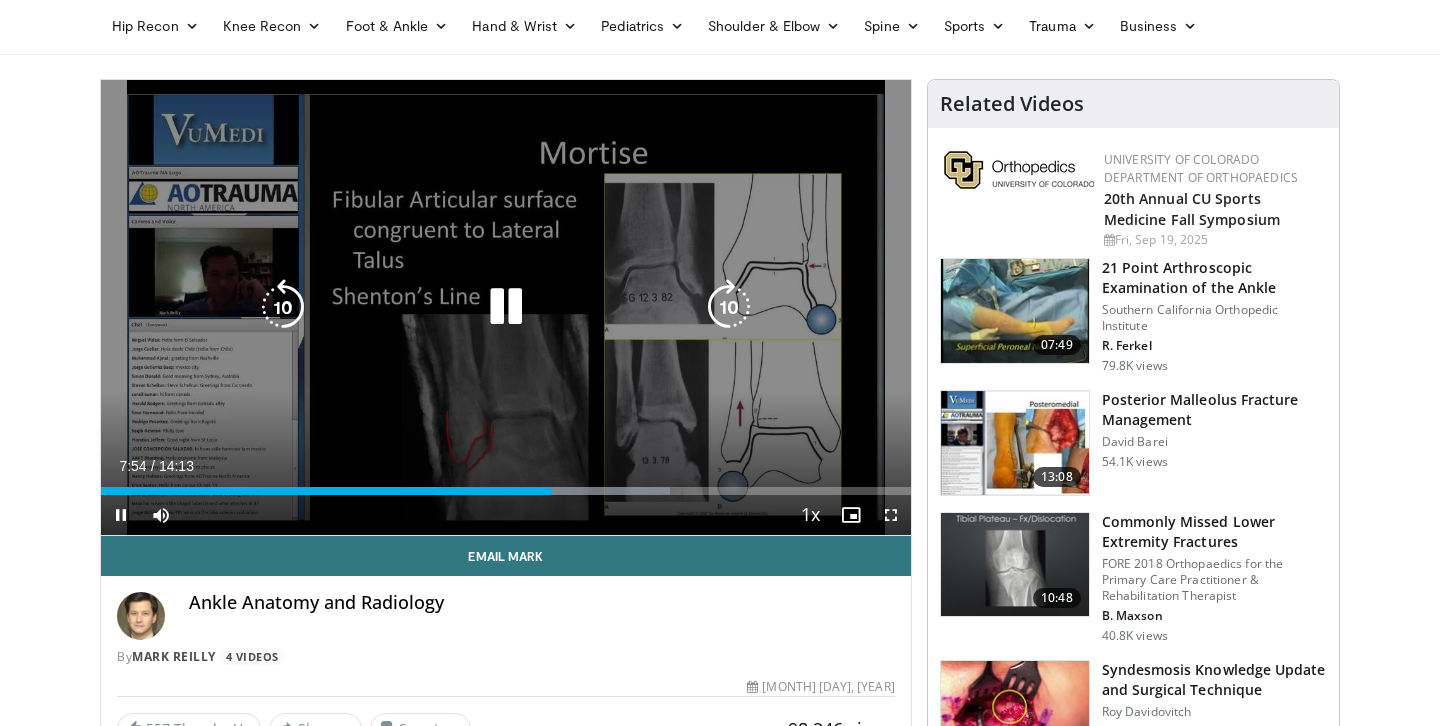 click at bounding box center (506, 307) 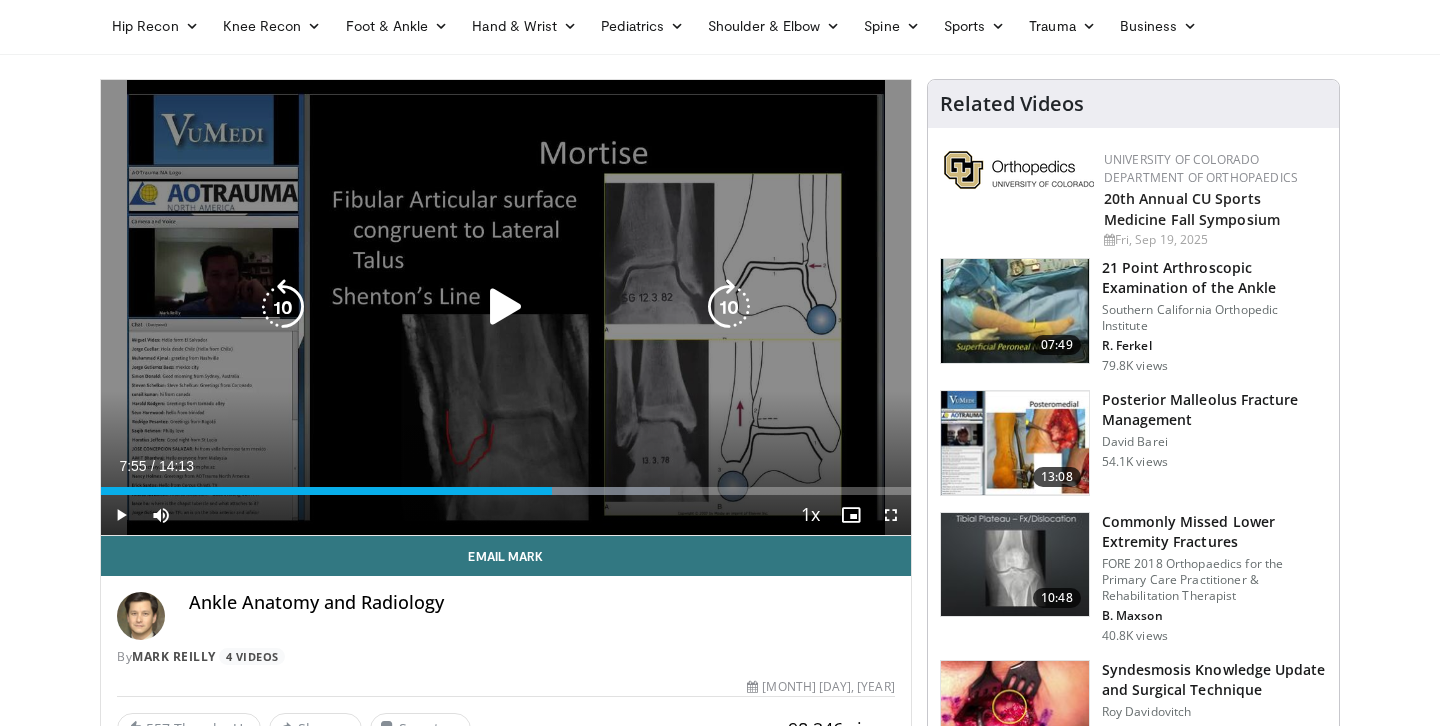 click at bounding box center (506, 307) 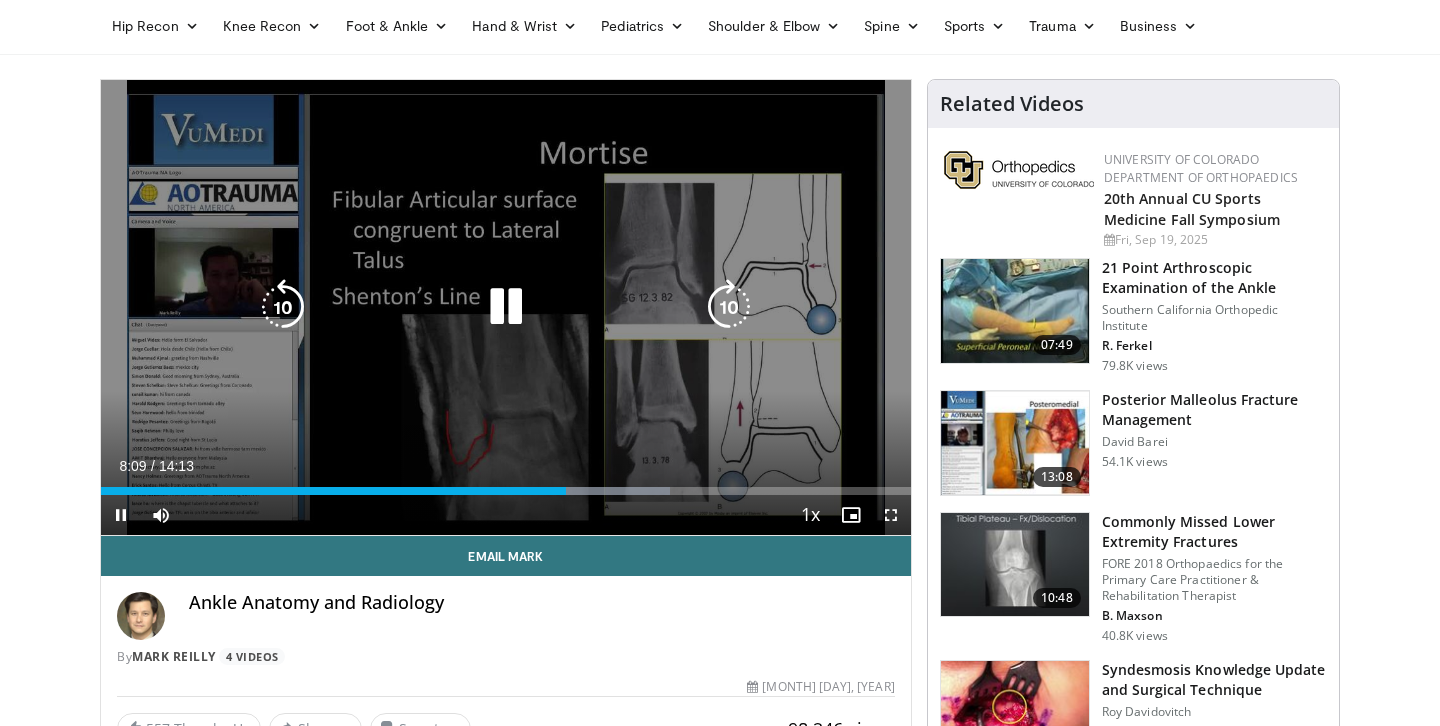 click at bounding box center (283, 307) 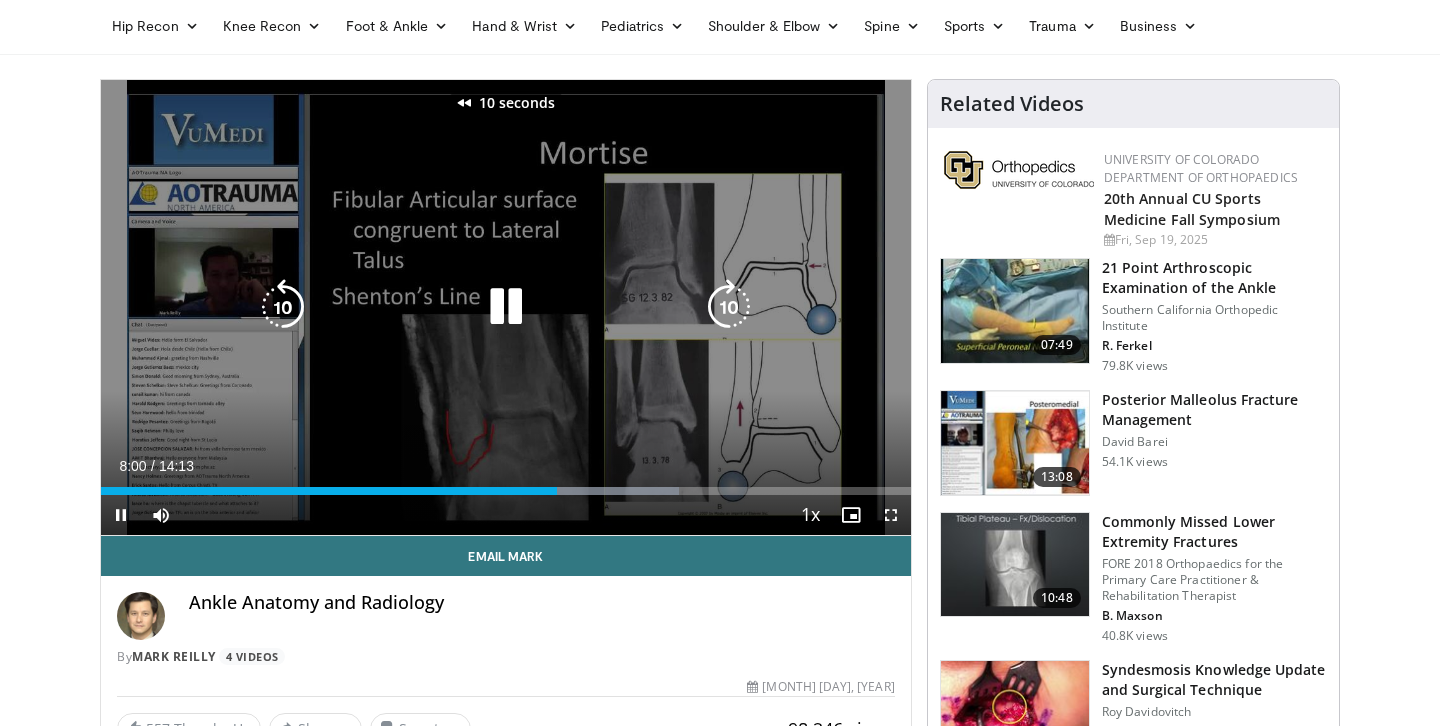 click at bounding box center [283, 307] 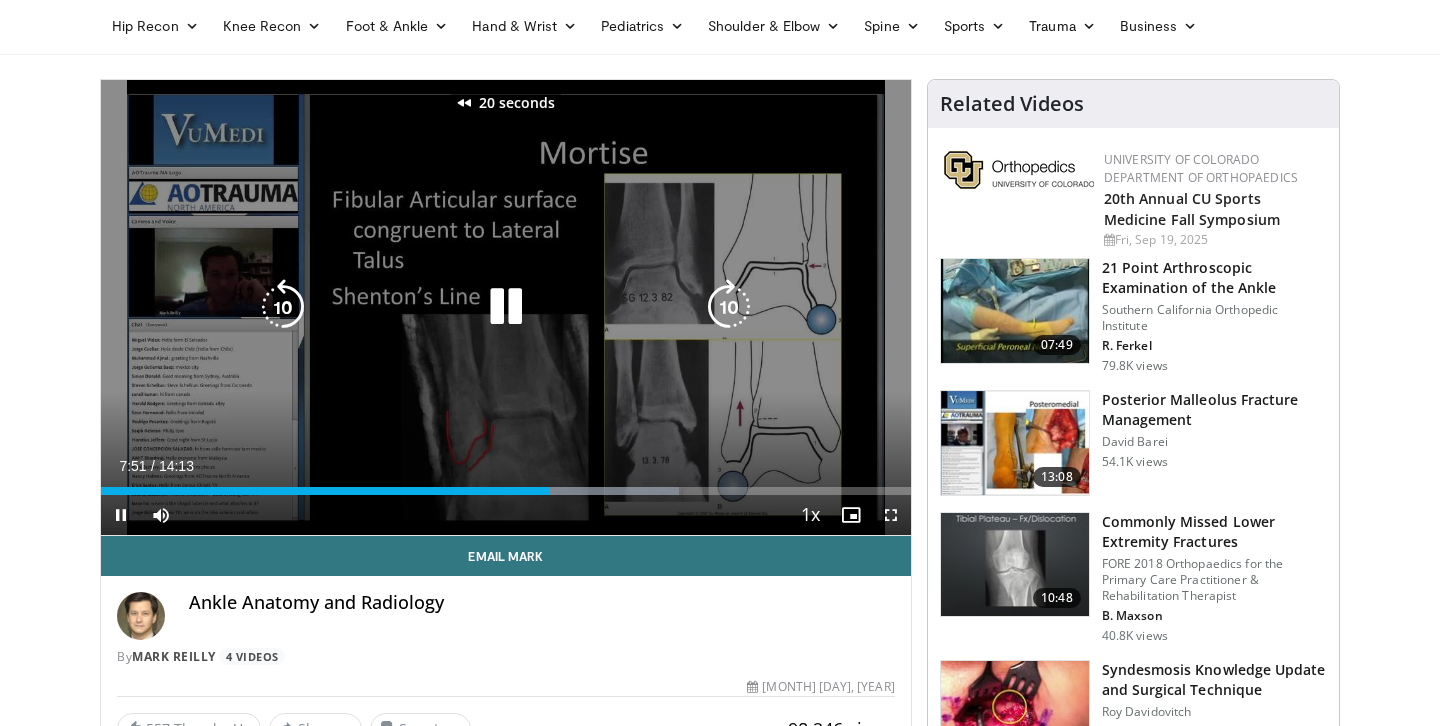 click at bounding box center (283, 307) 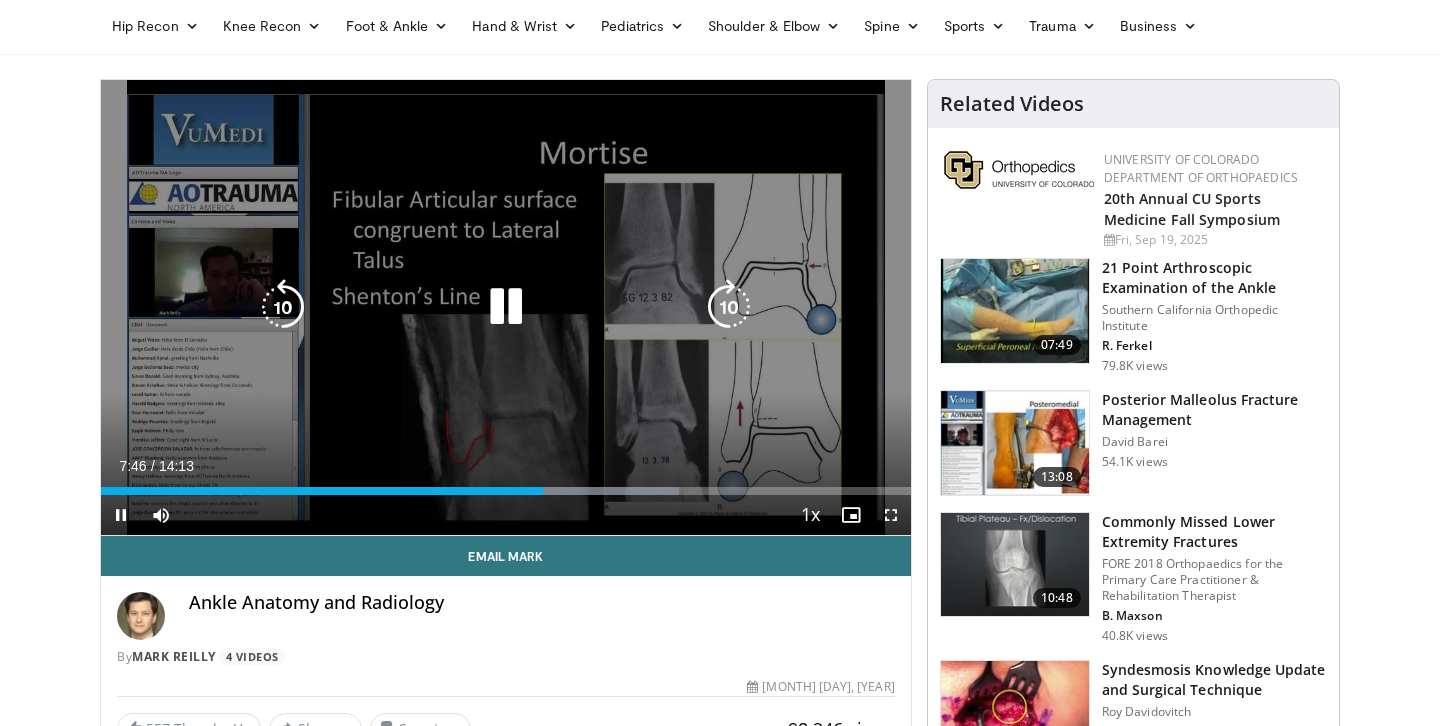 click at bounding box center [283, 307] 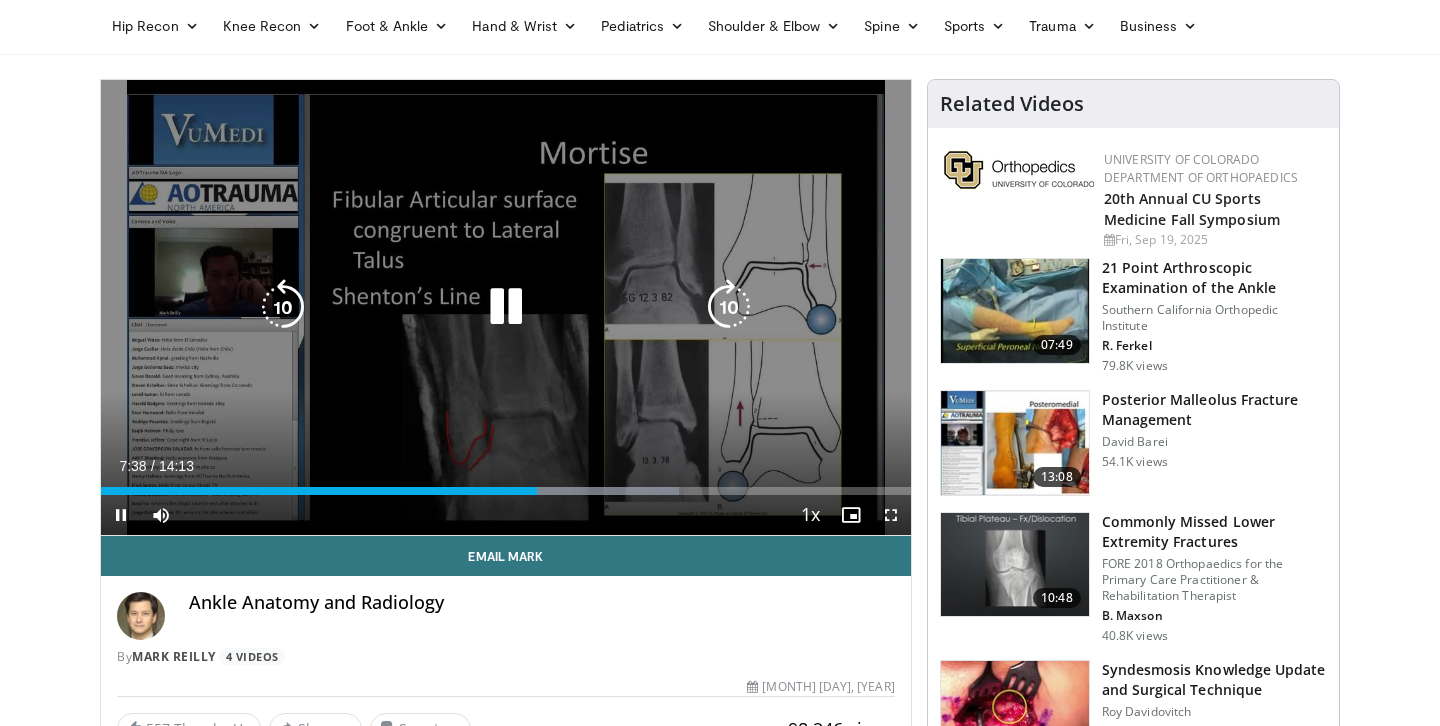 click on "10 seconds
Tap to unmute" at bounding box center (506, 307) 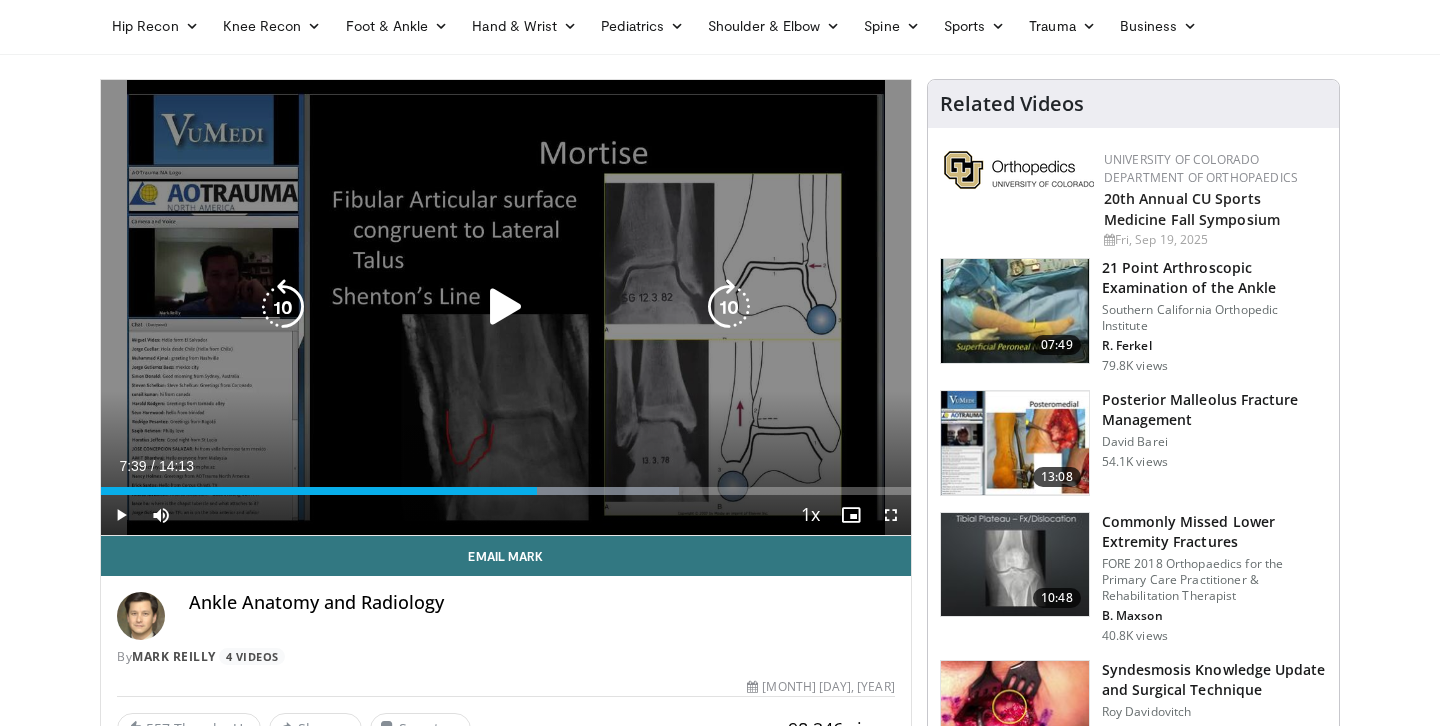 click at bounding box center [283, 307] 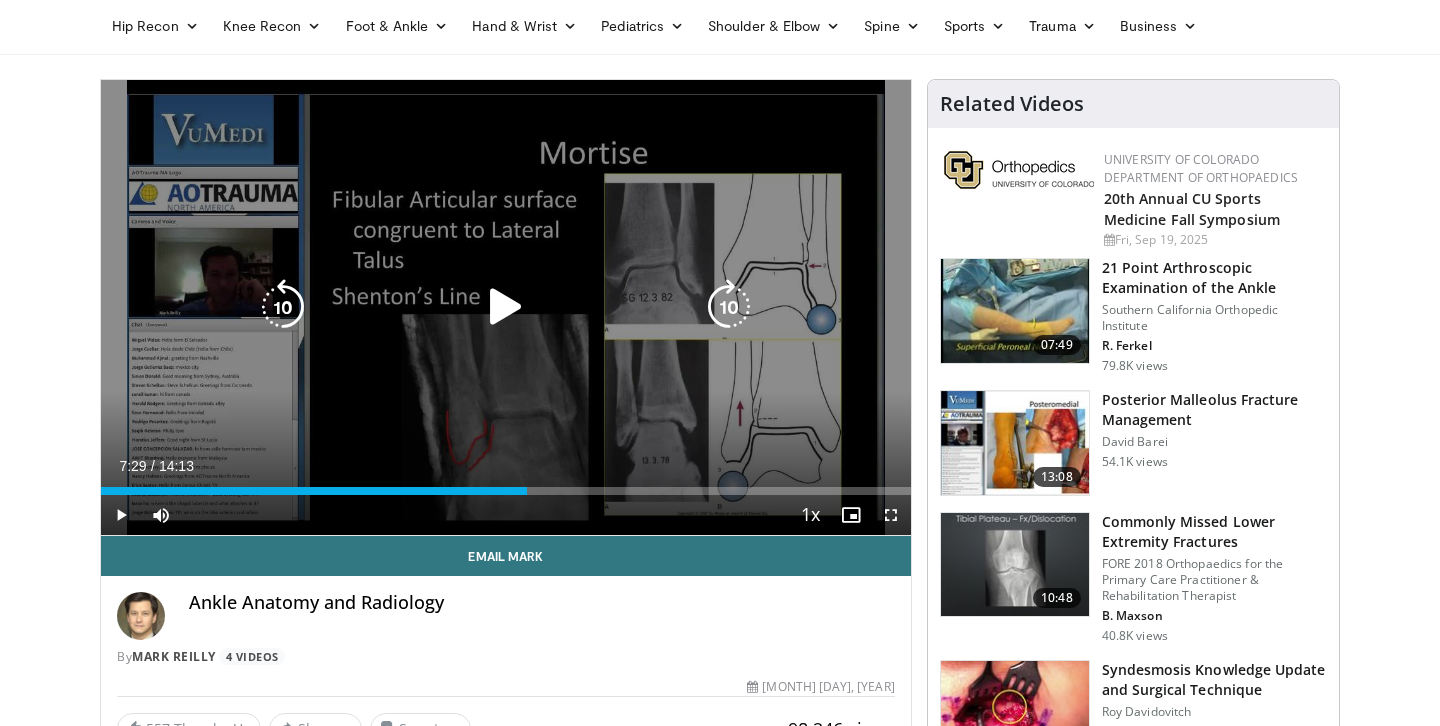 click at bounding box center (506, 307) 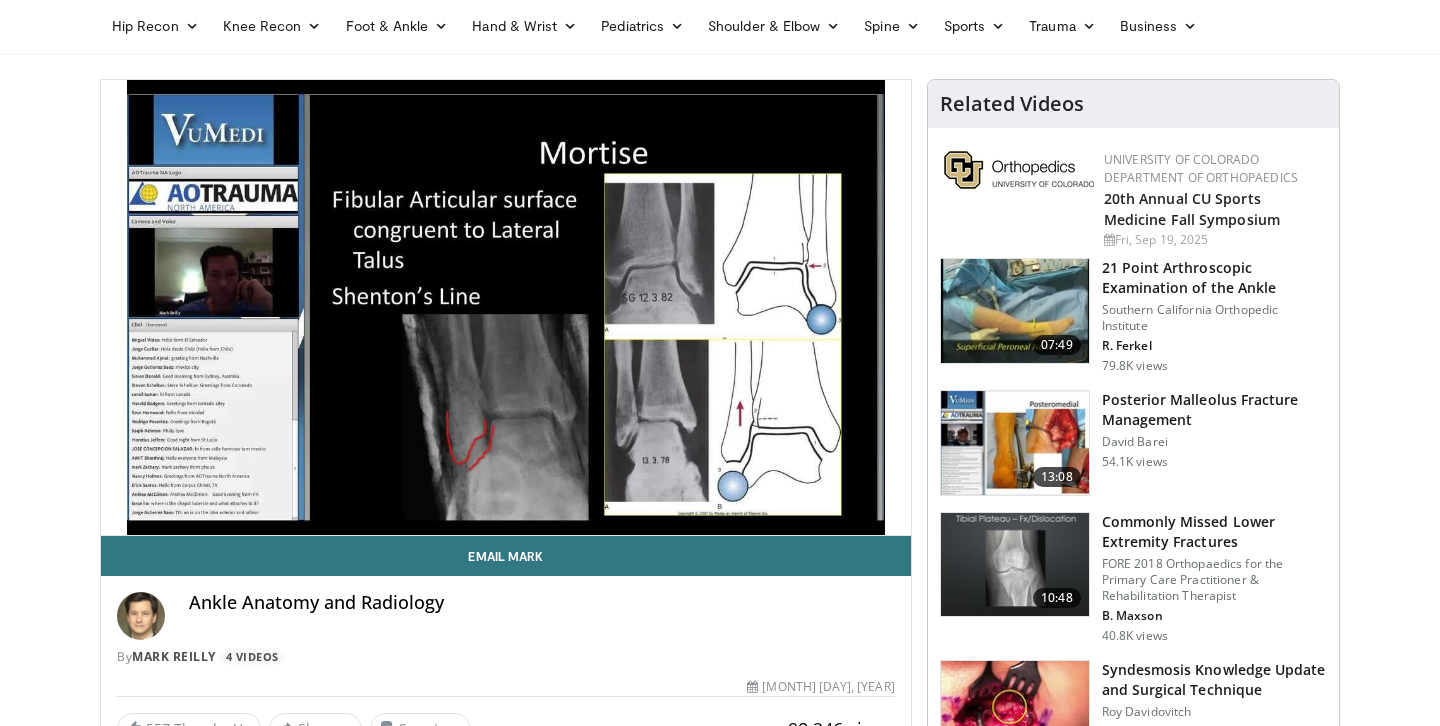 click on "Specialties
Adult & Family Medicine
Allergy, Asthma, Immunology
Anesthesiology
Cardiology
Dental
Dermatology
Endocrinology
Gastroenterology & Hepatology
General Surgery
Hematology & Oncology
Infectious Disease
Nephrology
Neurology
Neurosurgery
Obstetrics & Gynecology
Ophthalmology
Oral Maxillofacial
Orthopaedics
Otolaryngology
Pediatrics
Plastic Surgery
Podiatry
Psychiatry
Pulmonology
Radiation Oncology
Radiology
Rheumatology
Urology" at bounding box center (720, 3013) 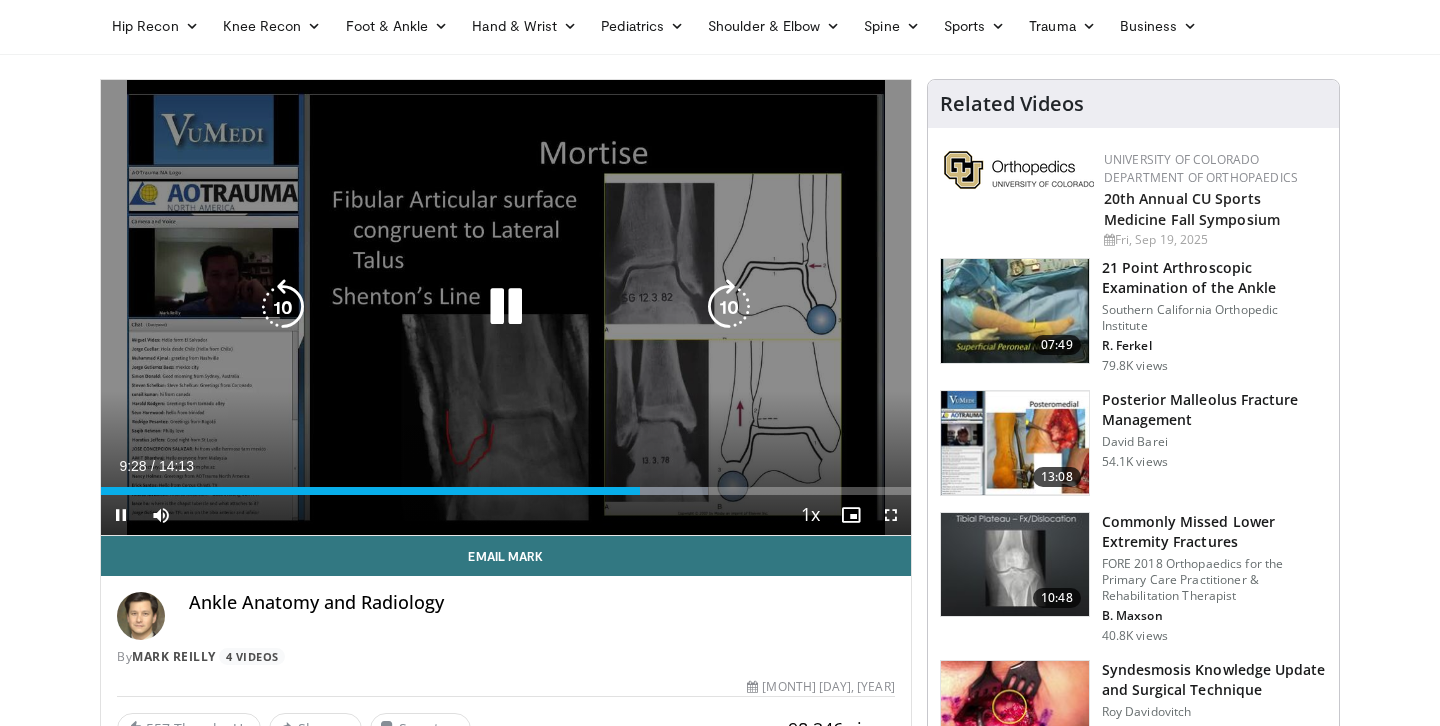 click at bounding box center (283, 307) 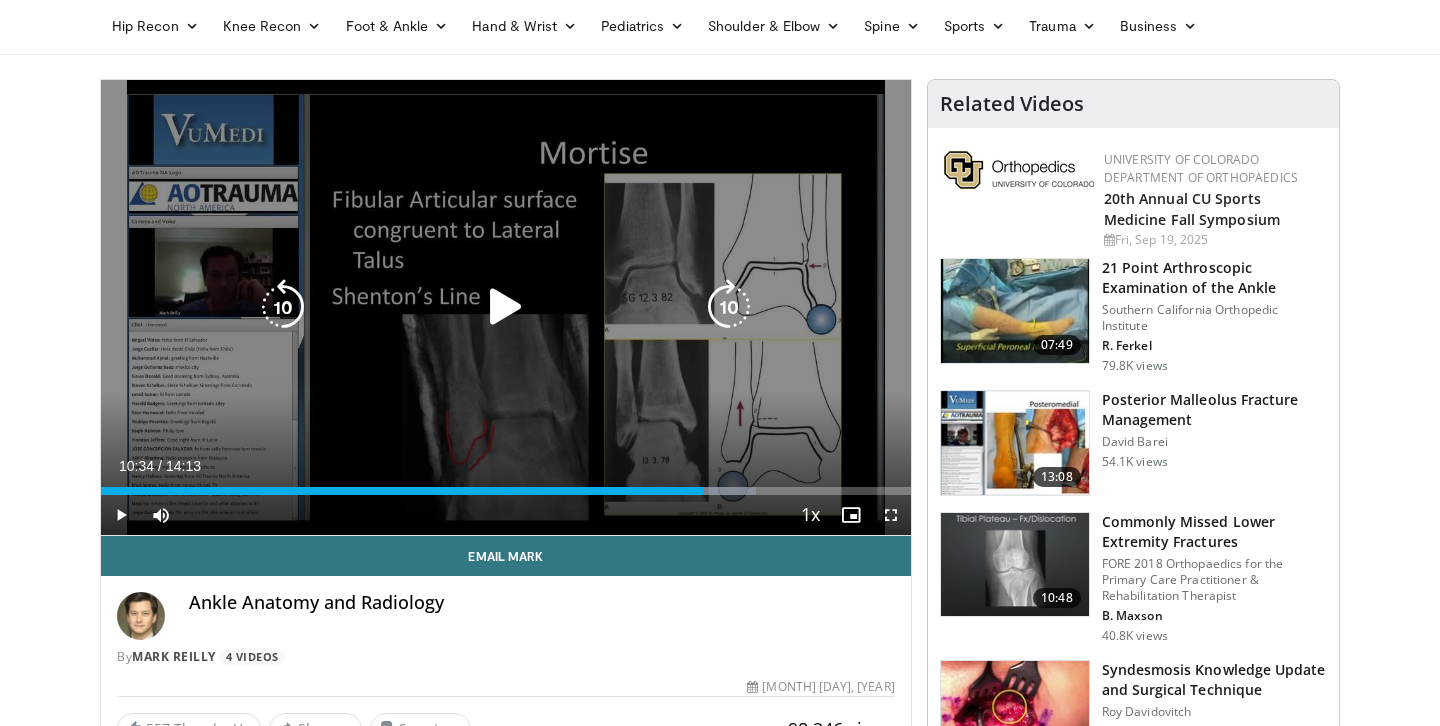 click at bounding box center (506, 307) 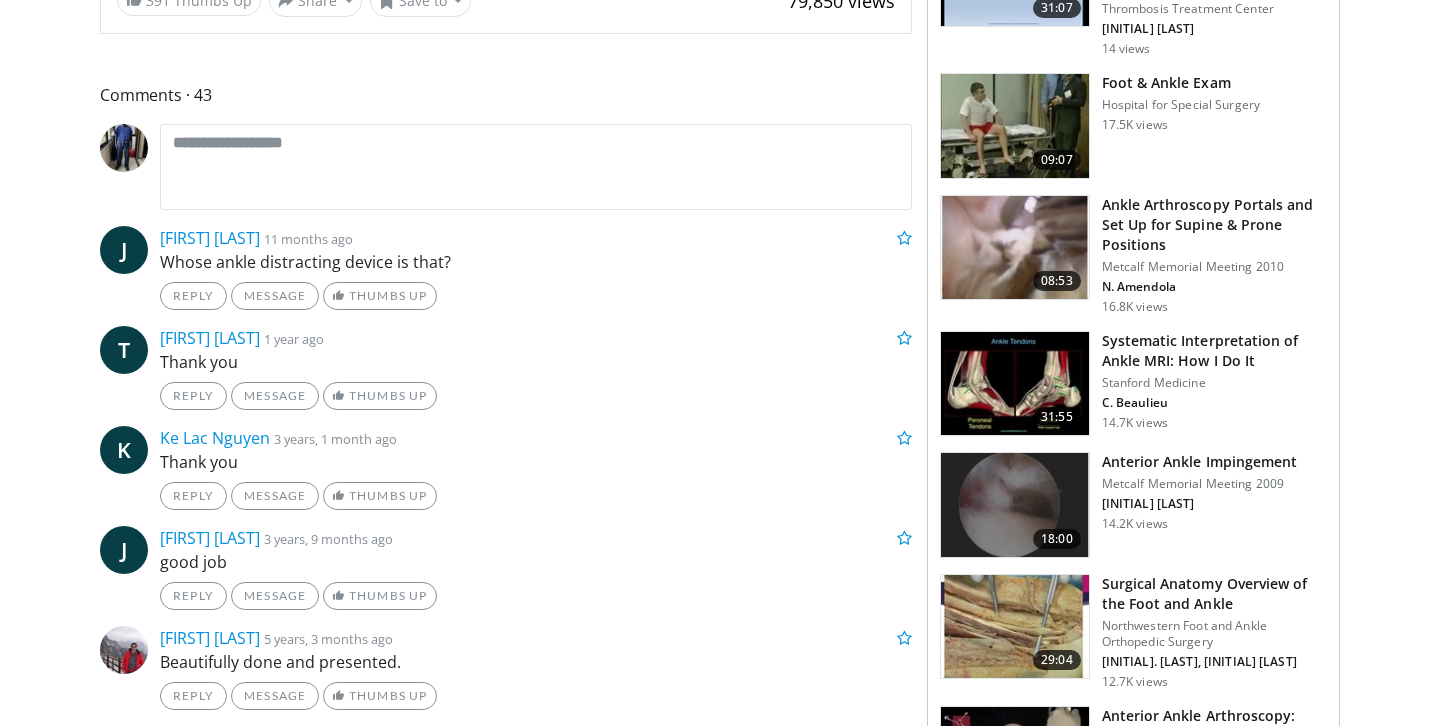 scroll, scrollTop: 168, scrollLeft: 0, axis: vertical 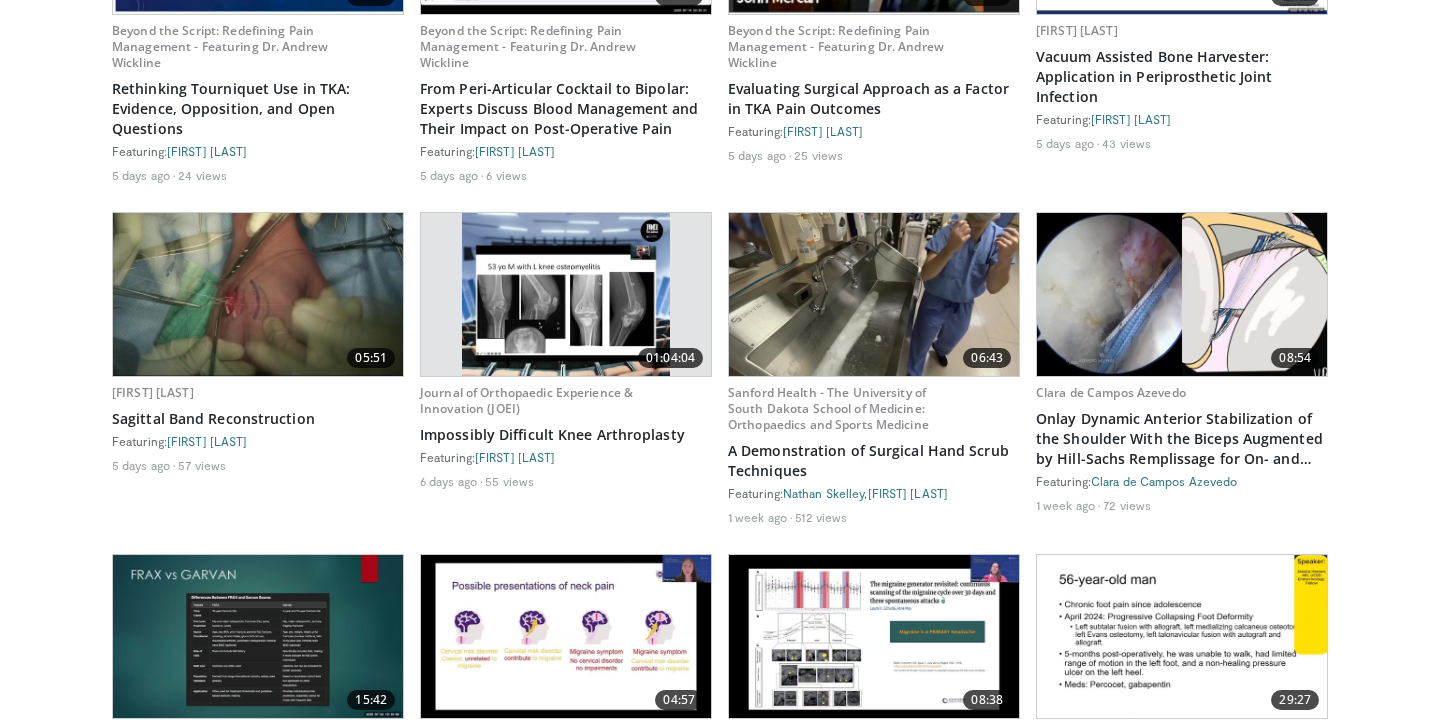 click at bounding box center [874, 294] 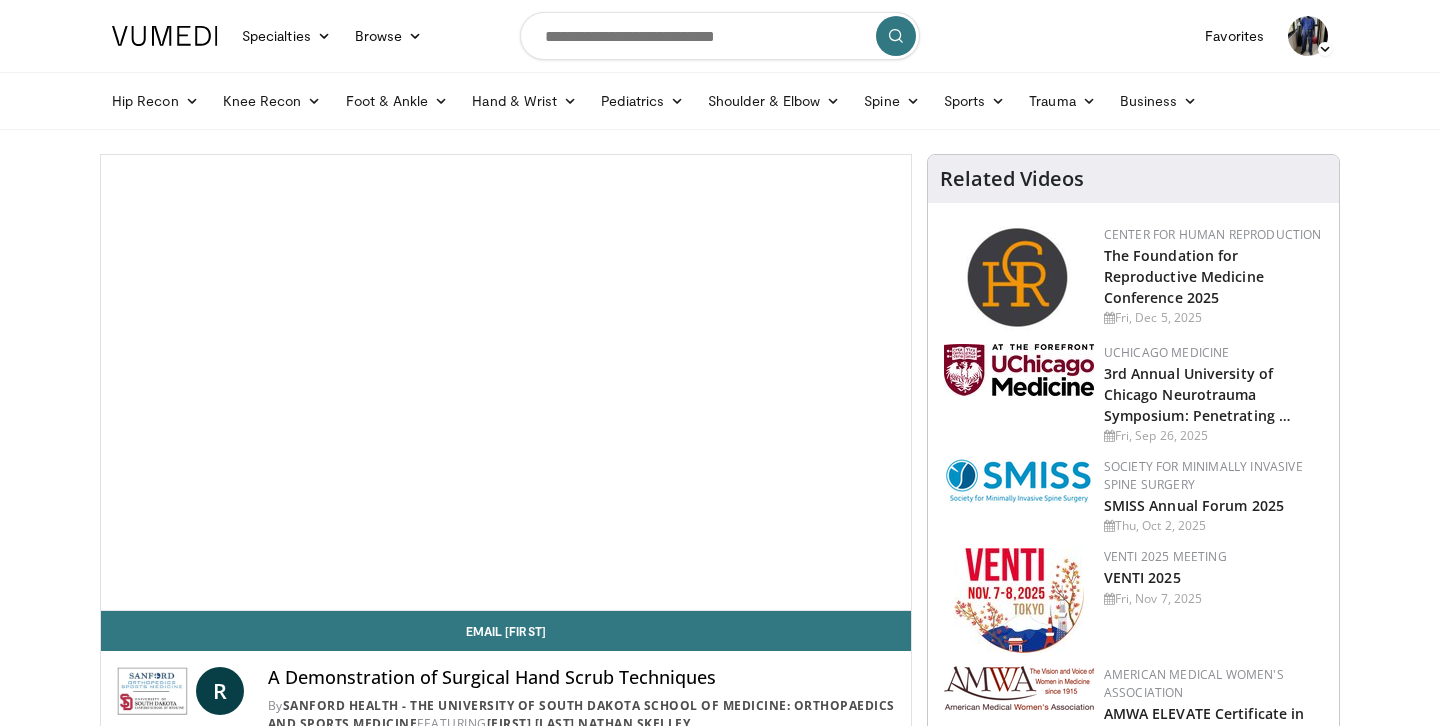 scroll, scrollTop: 0, scrollLeft: 0, axis: both 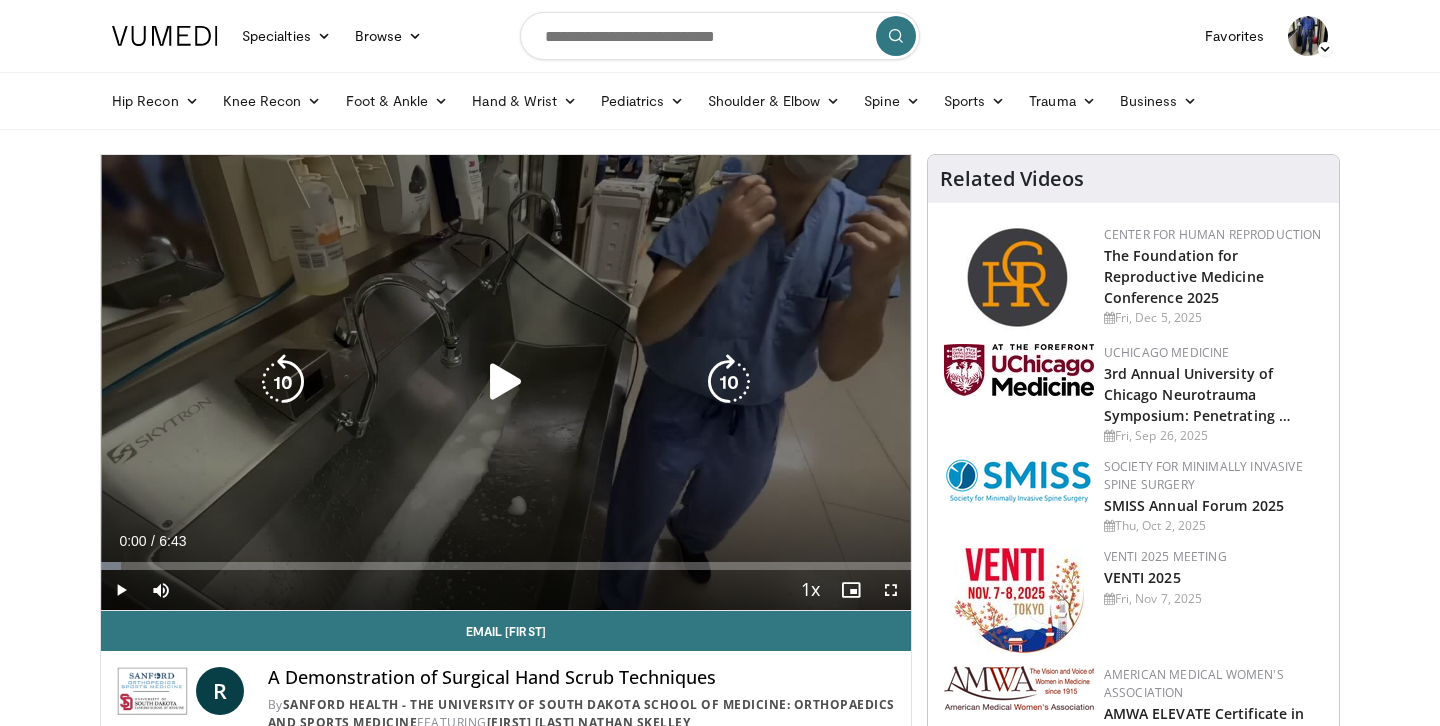 click at bounding box center (506, 382) 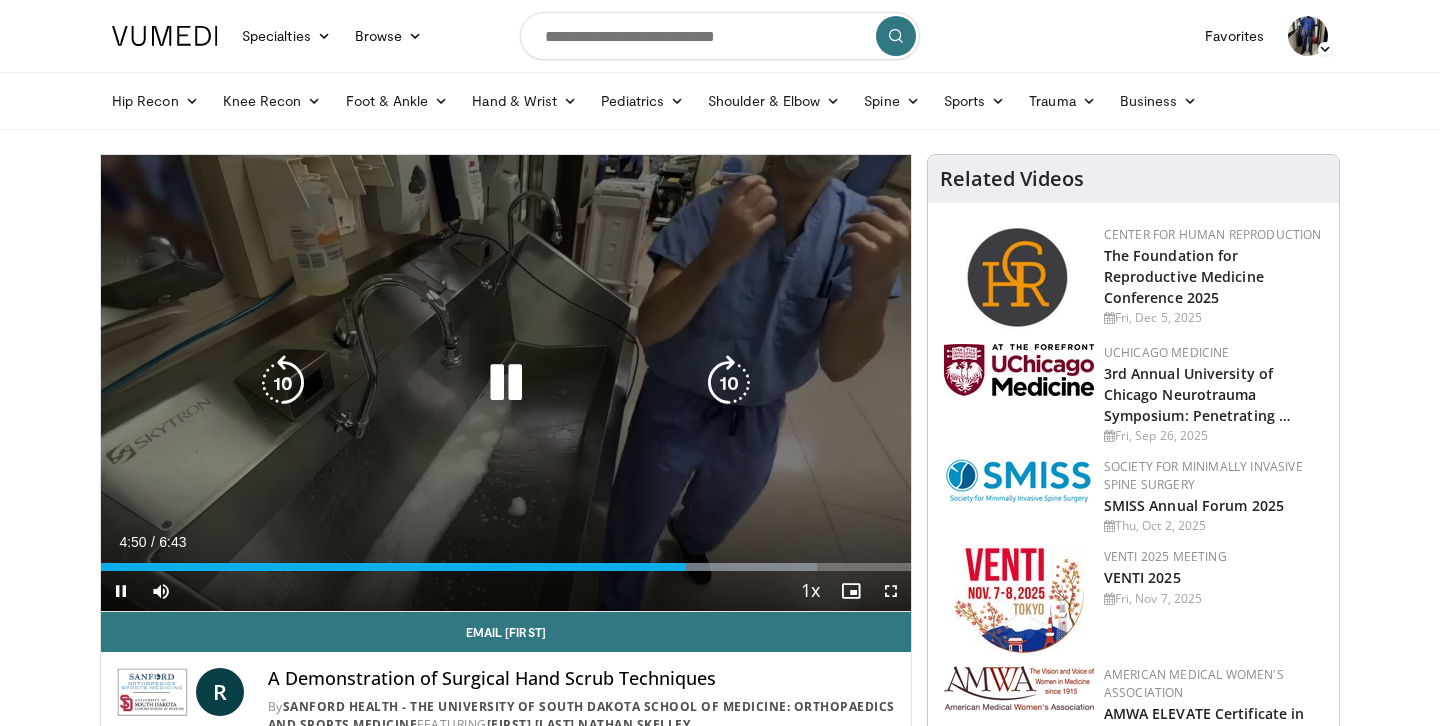 scroll, scrollTop: 0, scrollLeft: 0, axis: both 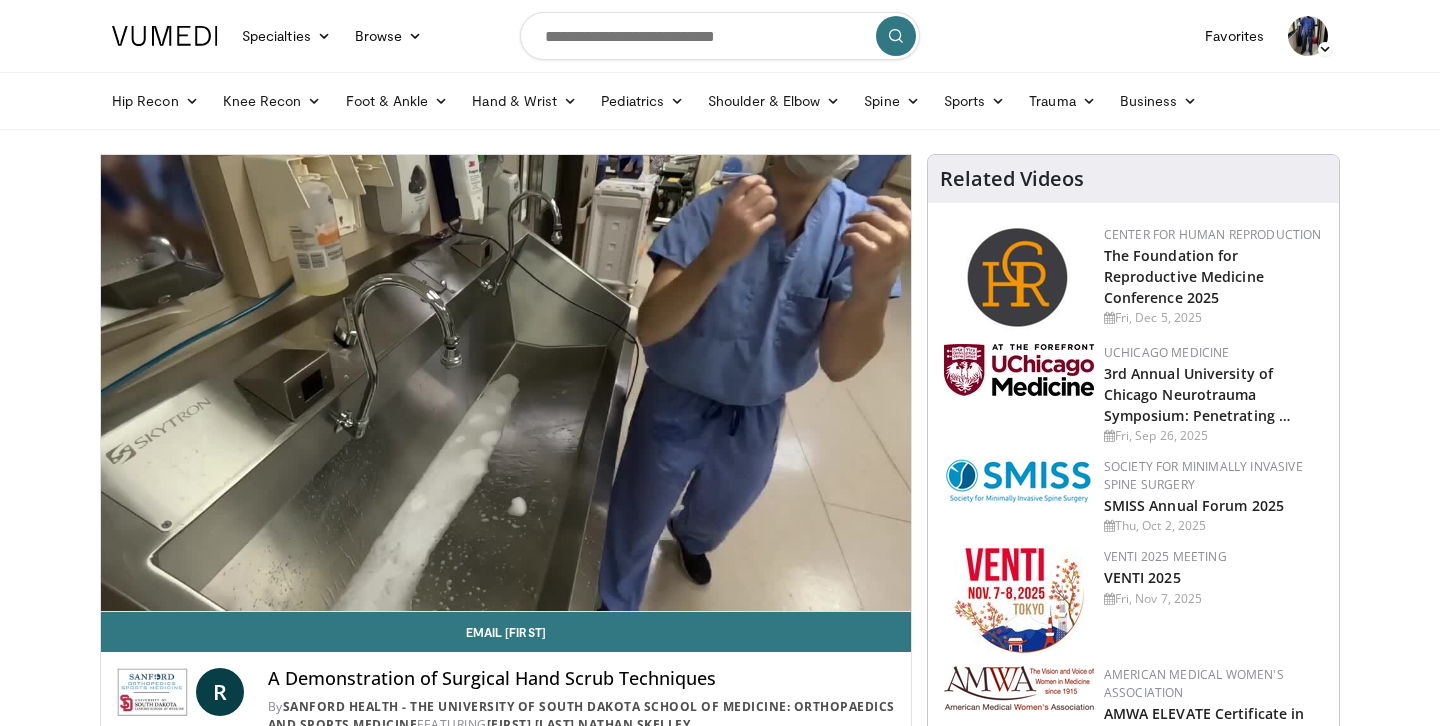 click at bounding box center (165, 36) 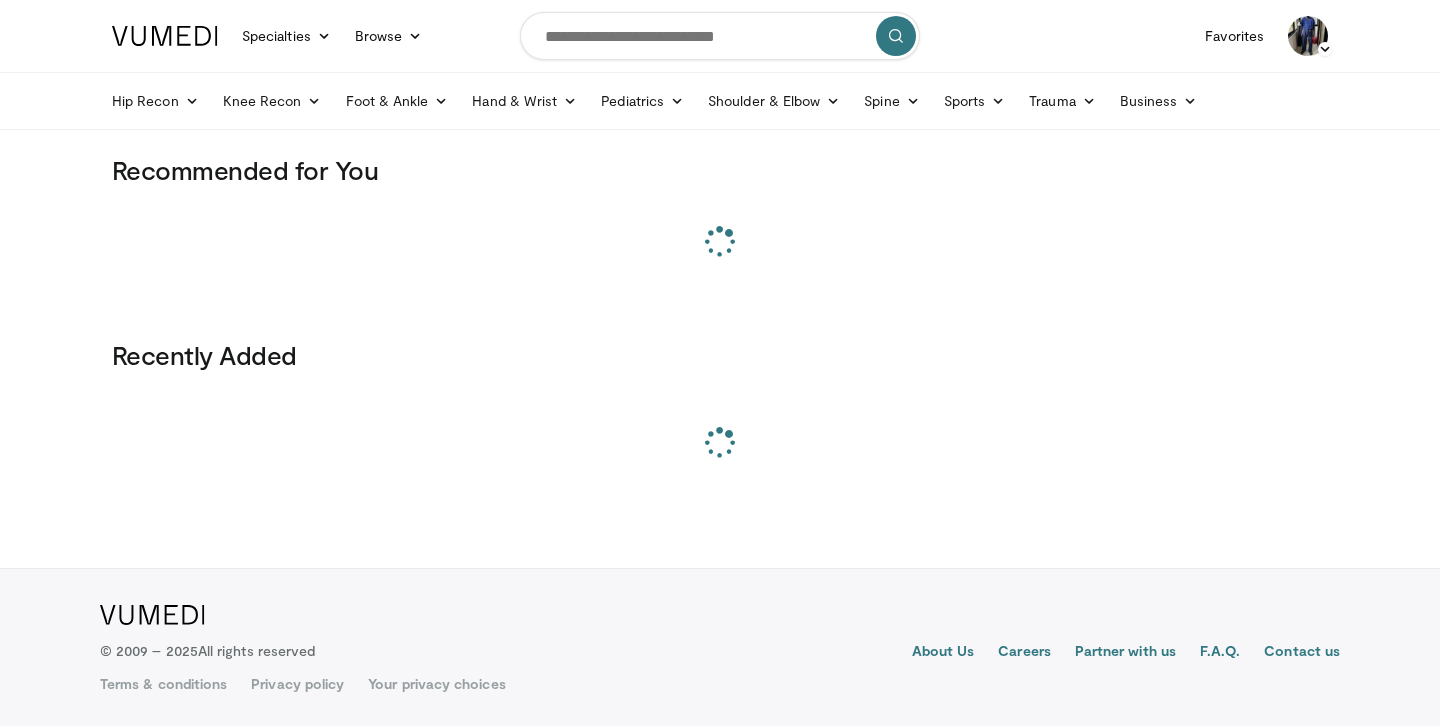 scroll, scrollTop: 0, scrollLeft: 0, axis: both 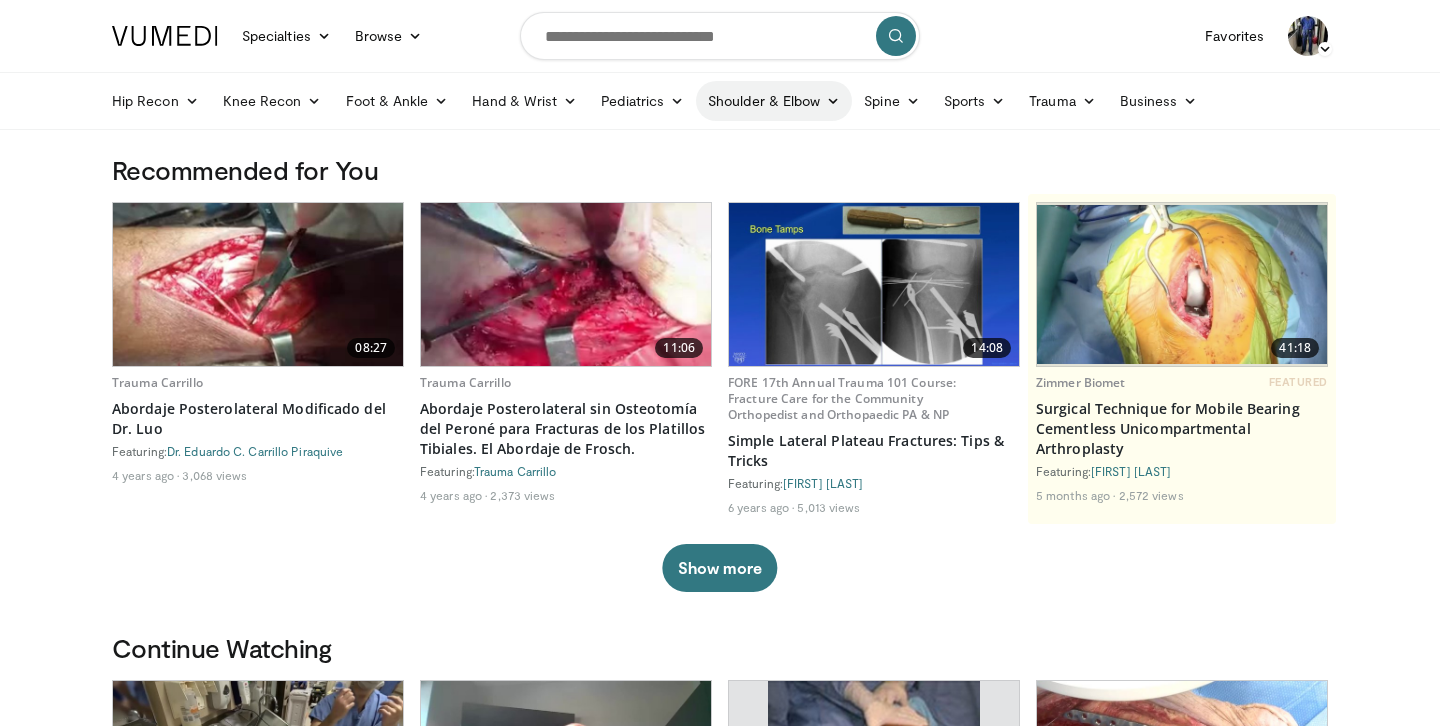 click at bounding box center (833, 101) 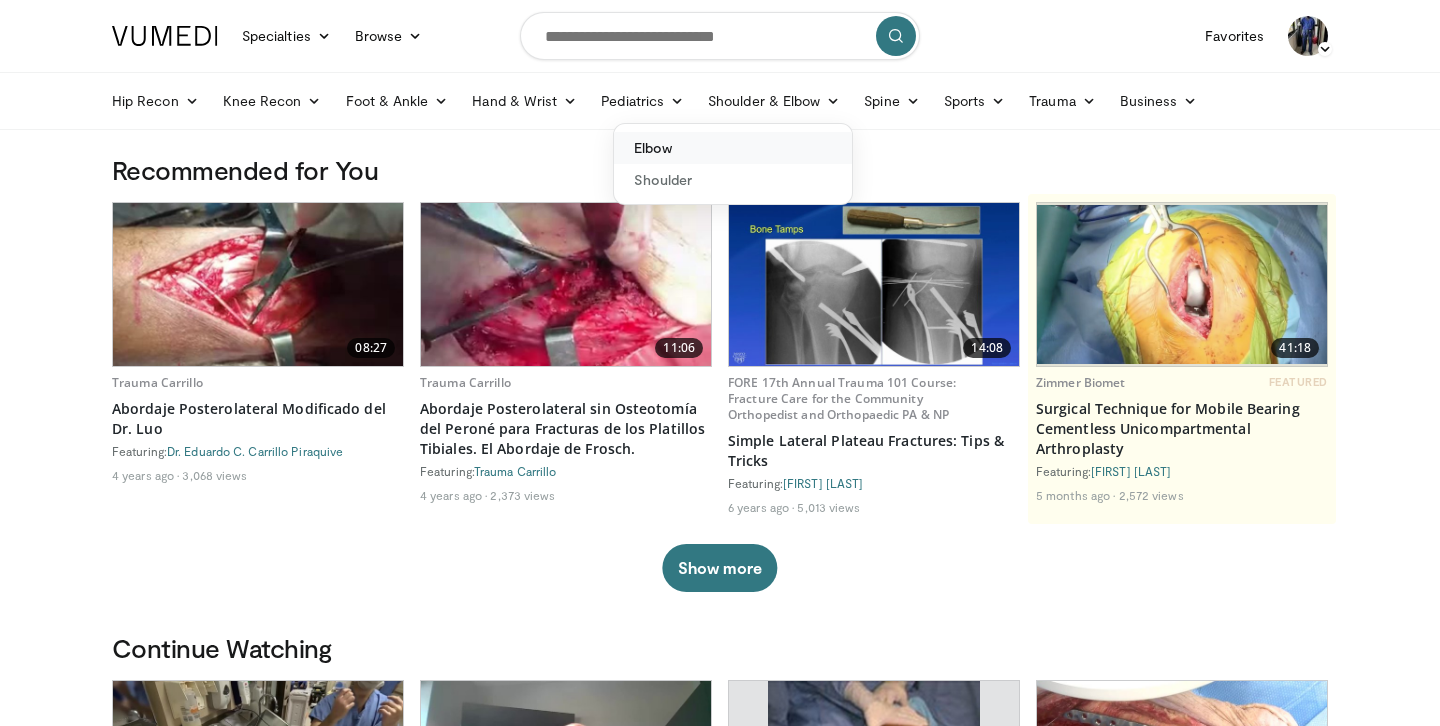 click on "Elbow" at bounding box center [733, 148] 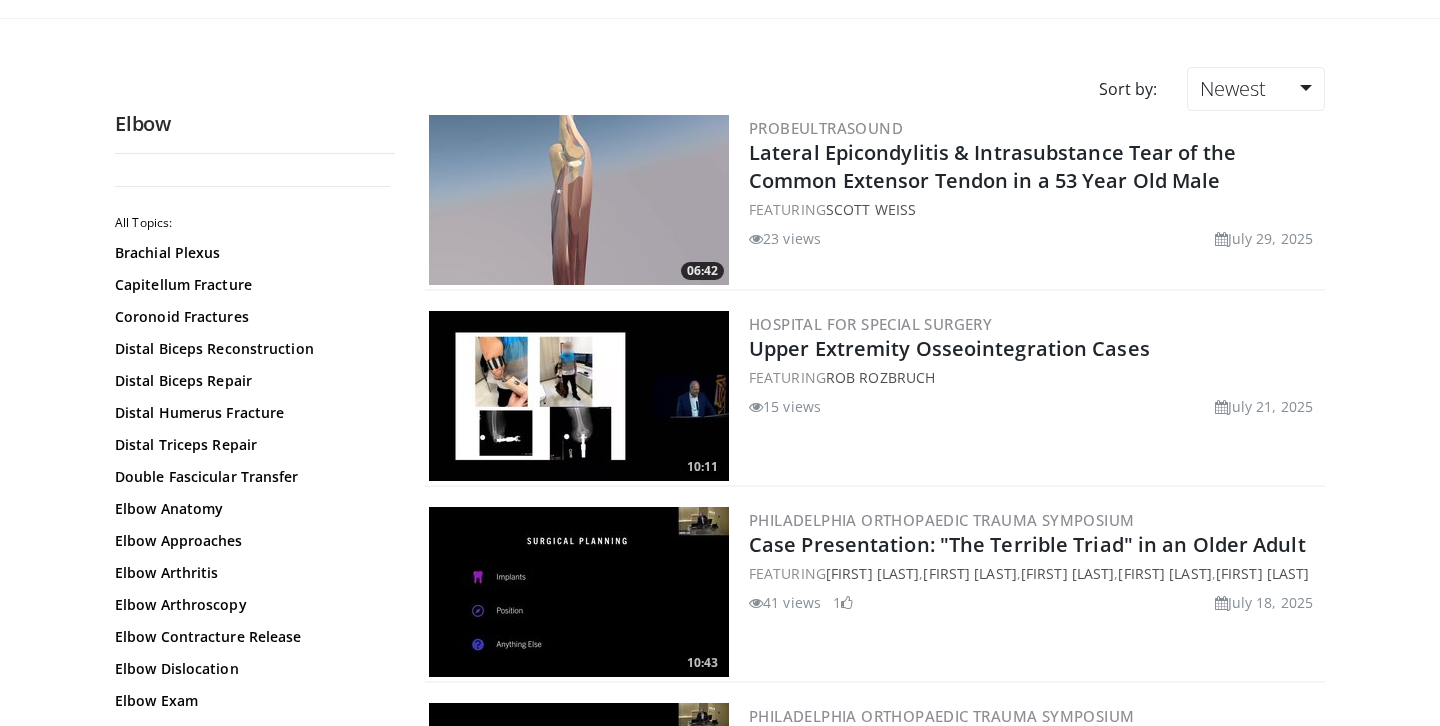 scroll, scrollTop: 154, scrollLeft: 0, axis: vertical 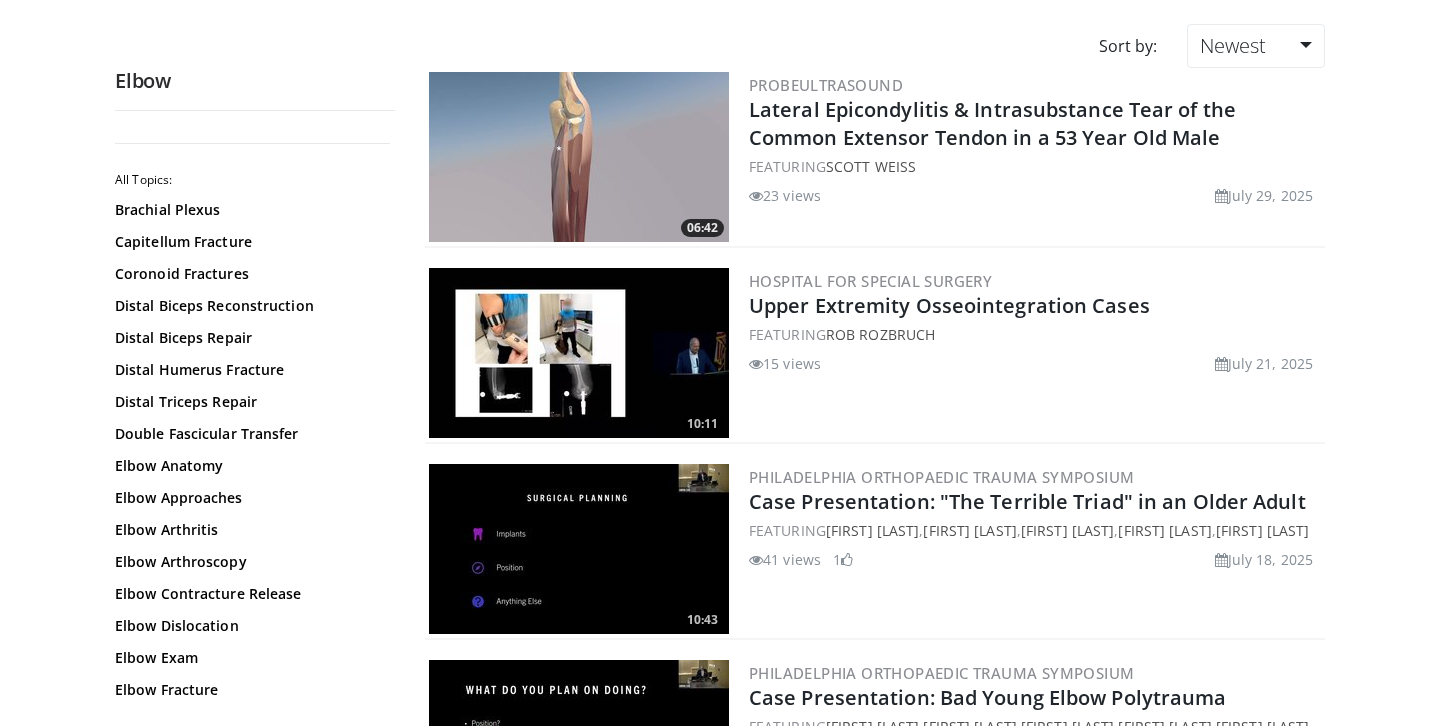 click at bounding box center [579, 353] 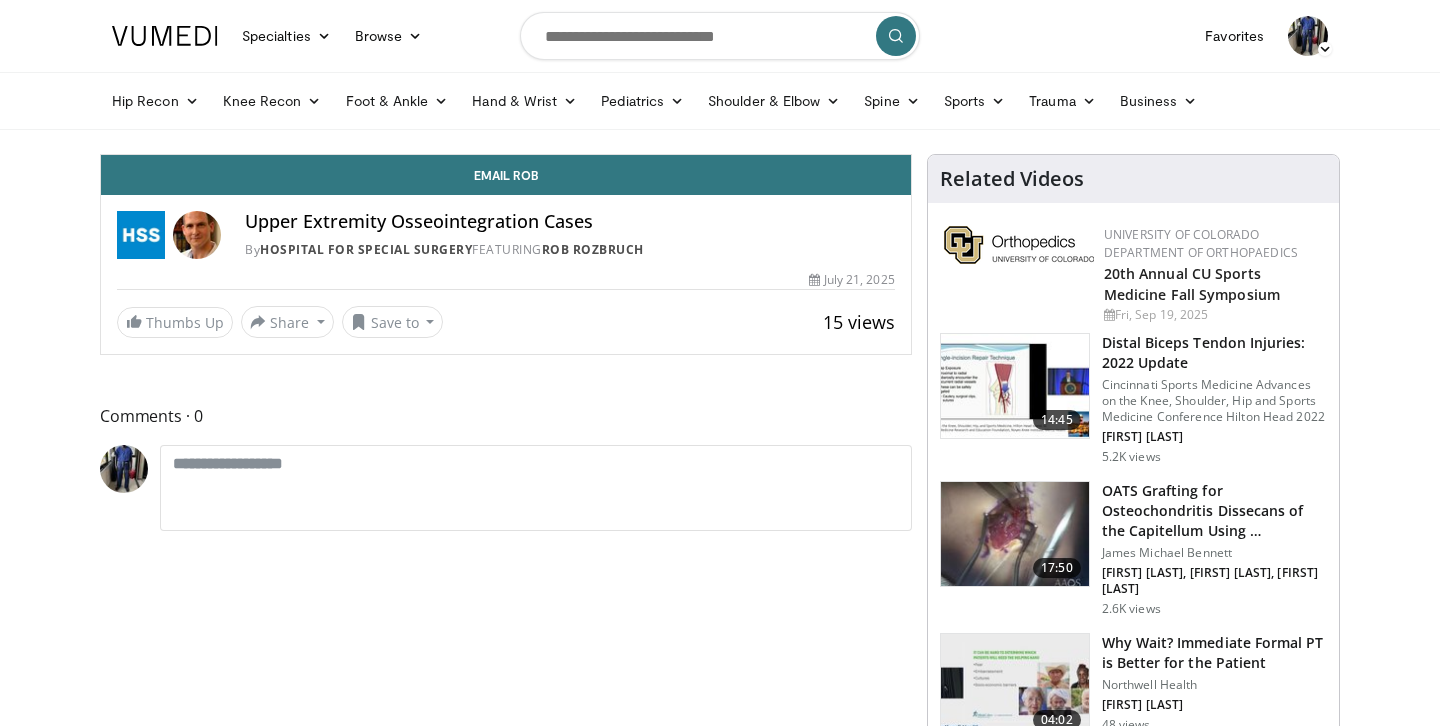 scroll, scrollTop: 0, scrollLeft: 0, axis: both 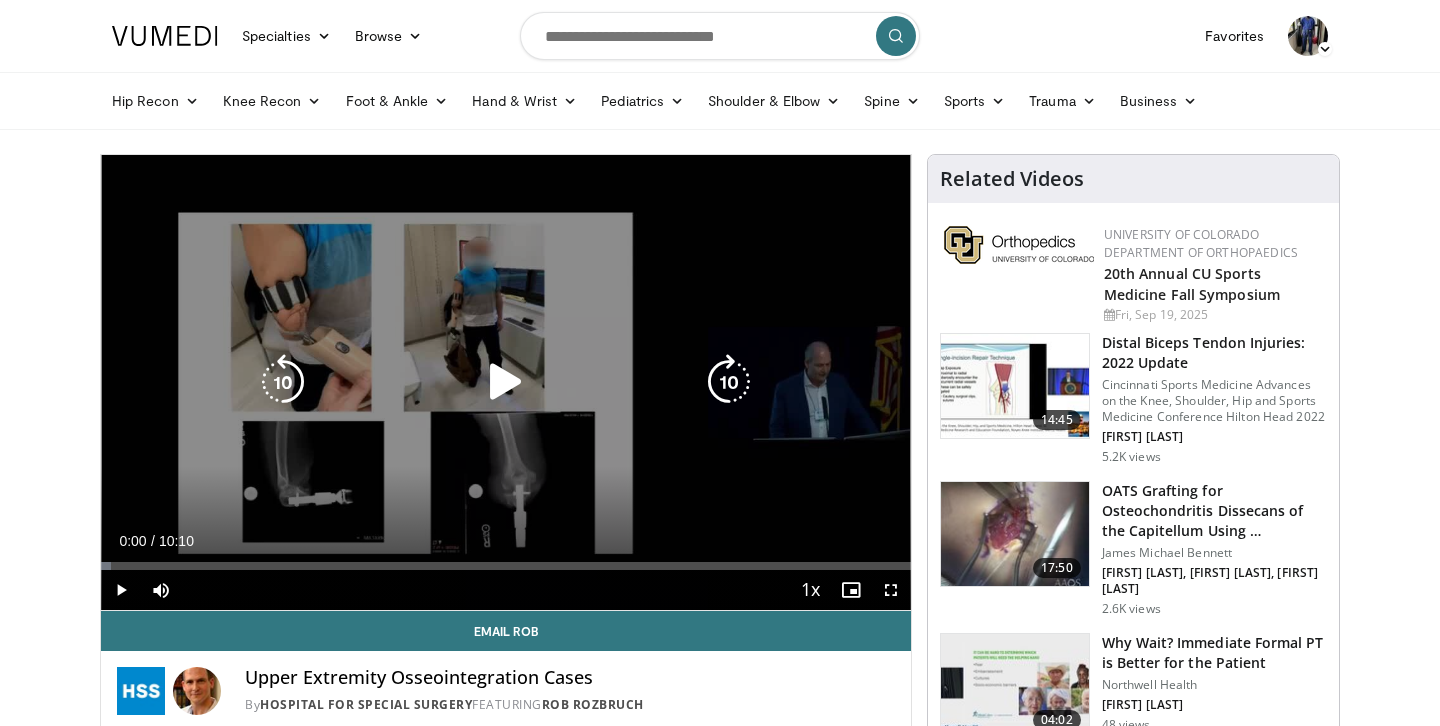 click at bounding box center [506, 382] 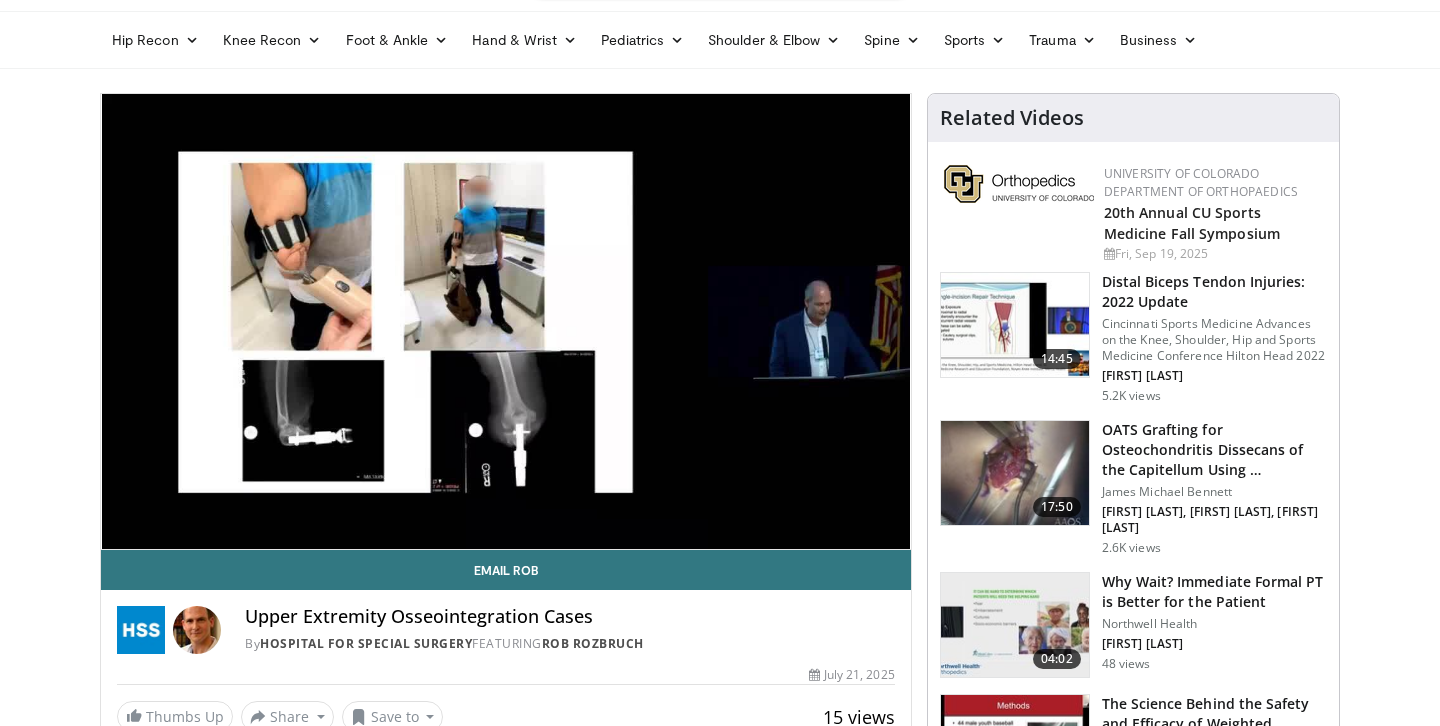 scroll, scrollTop: 67, scrollLeft: 0, axis: vertical 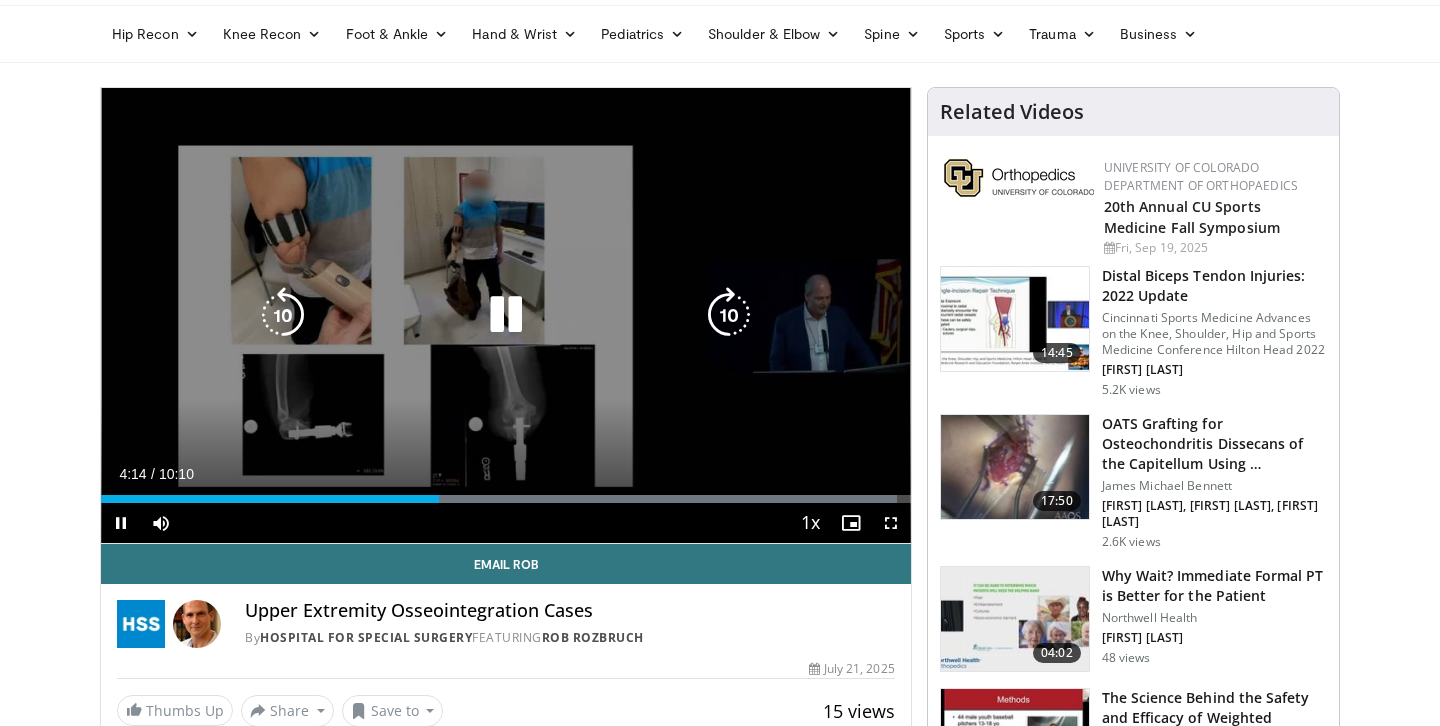 click at bounding box center [506, 315] 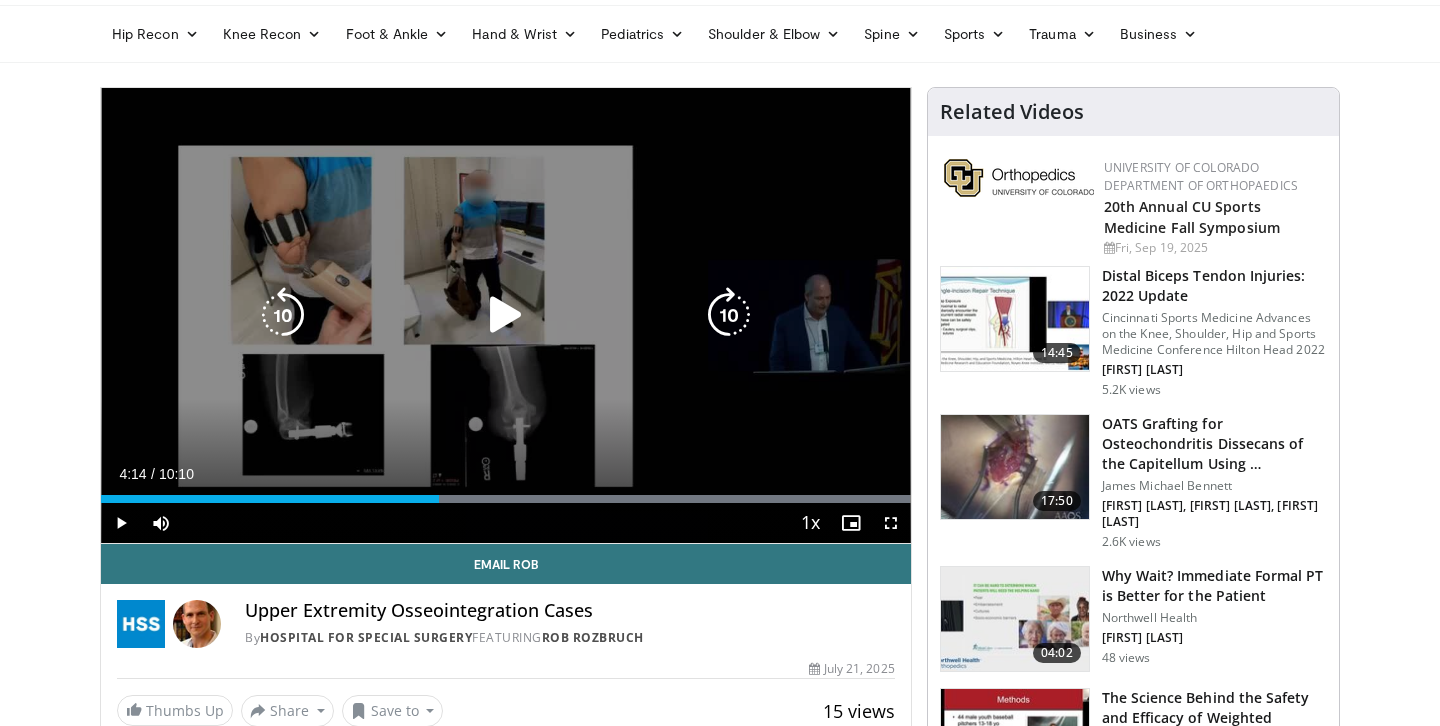 click at bounding box center [506, 315] 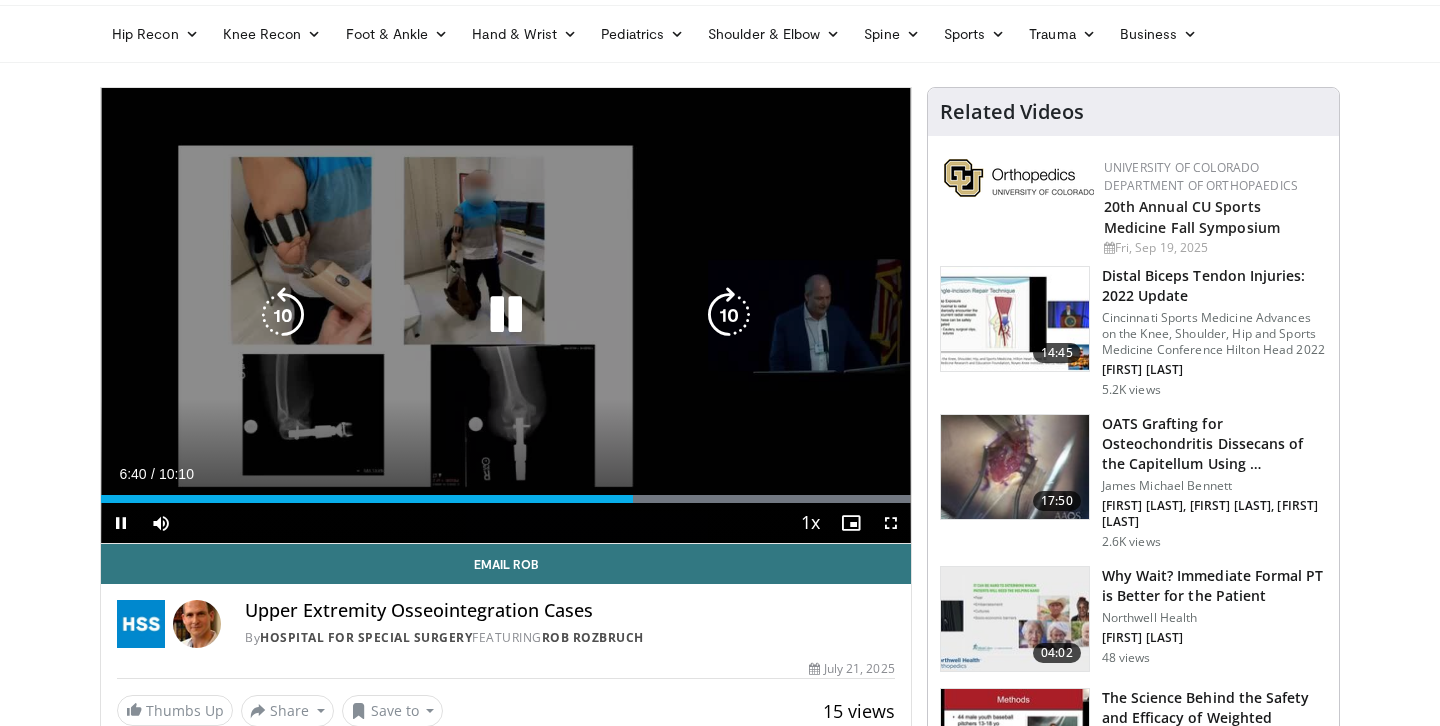 click at bounding box center [506, 315] 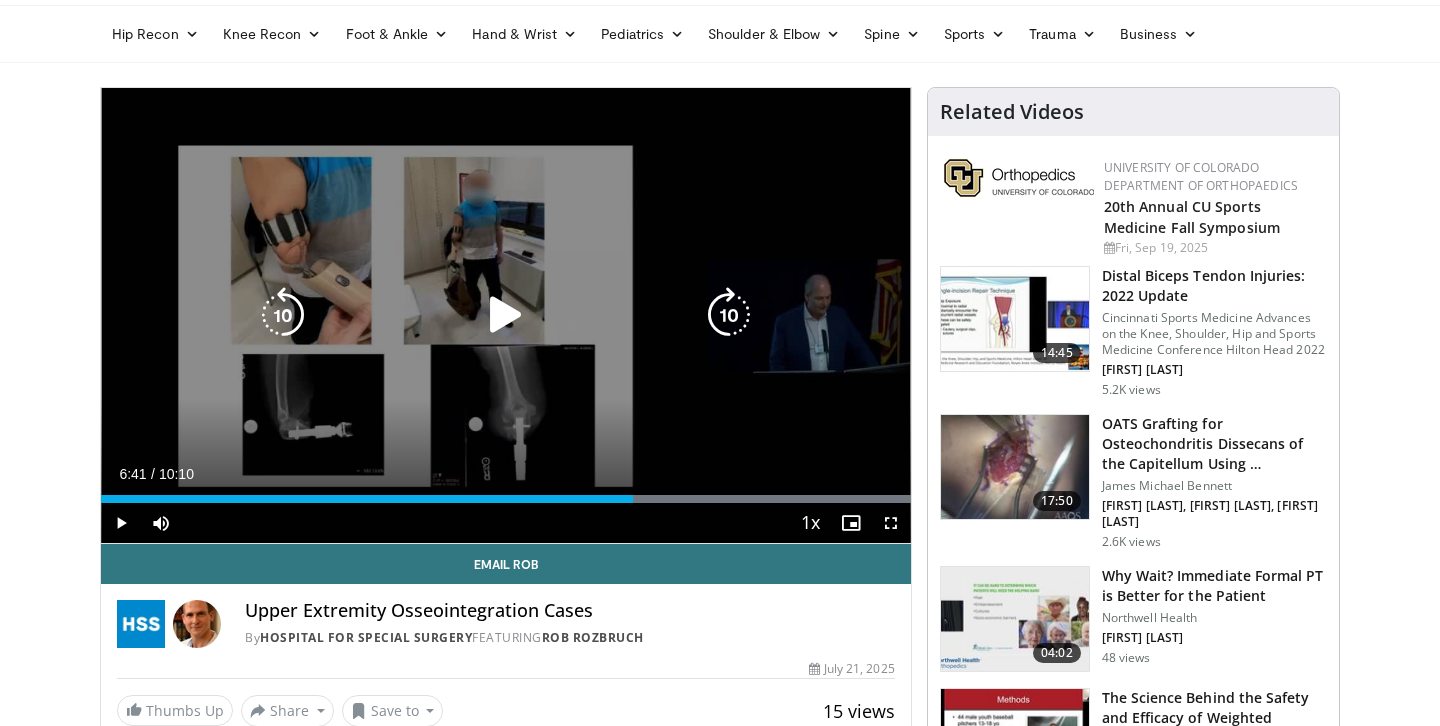 click at bounding box center (506, 315) 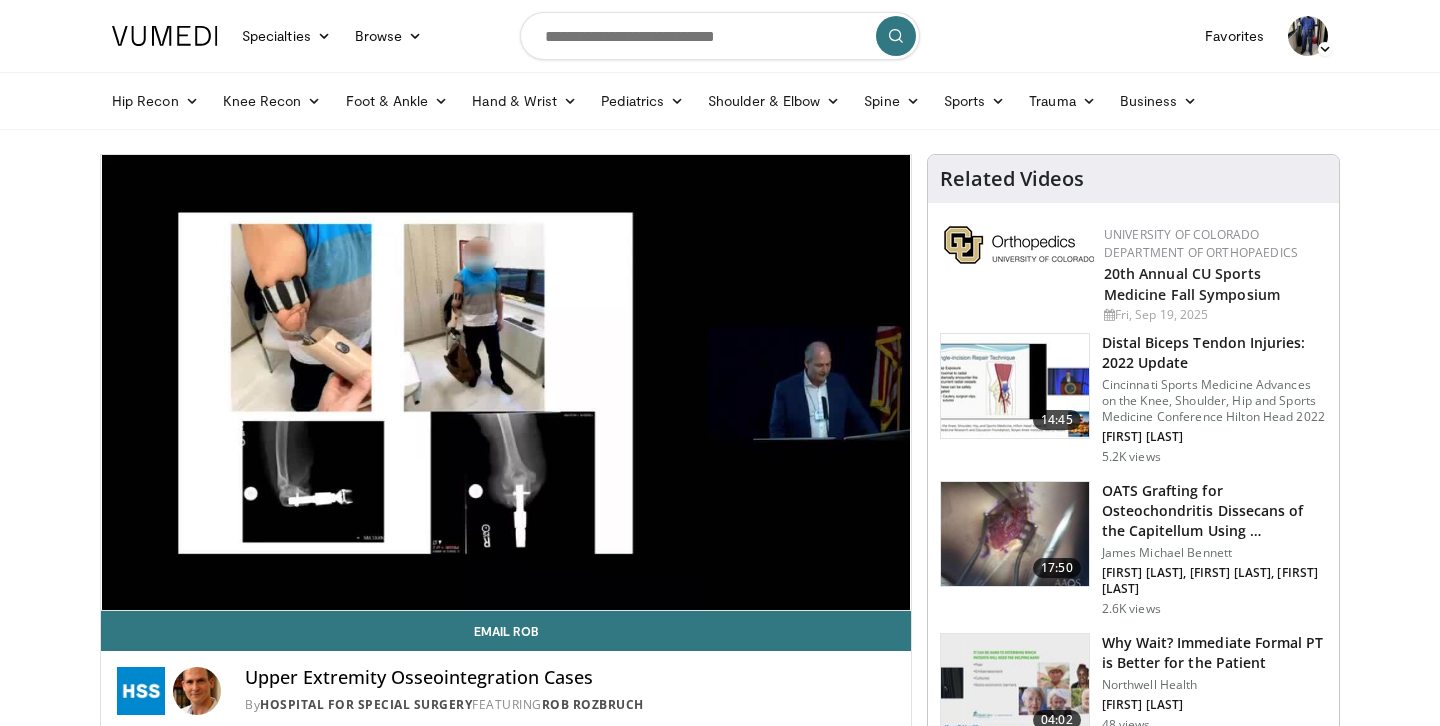 scroll, scrollTop: 0, scrollLeft: 0, axis: both 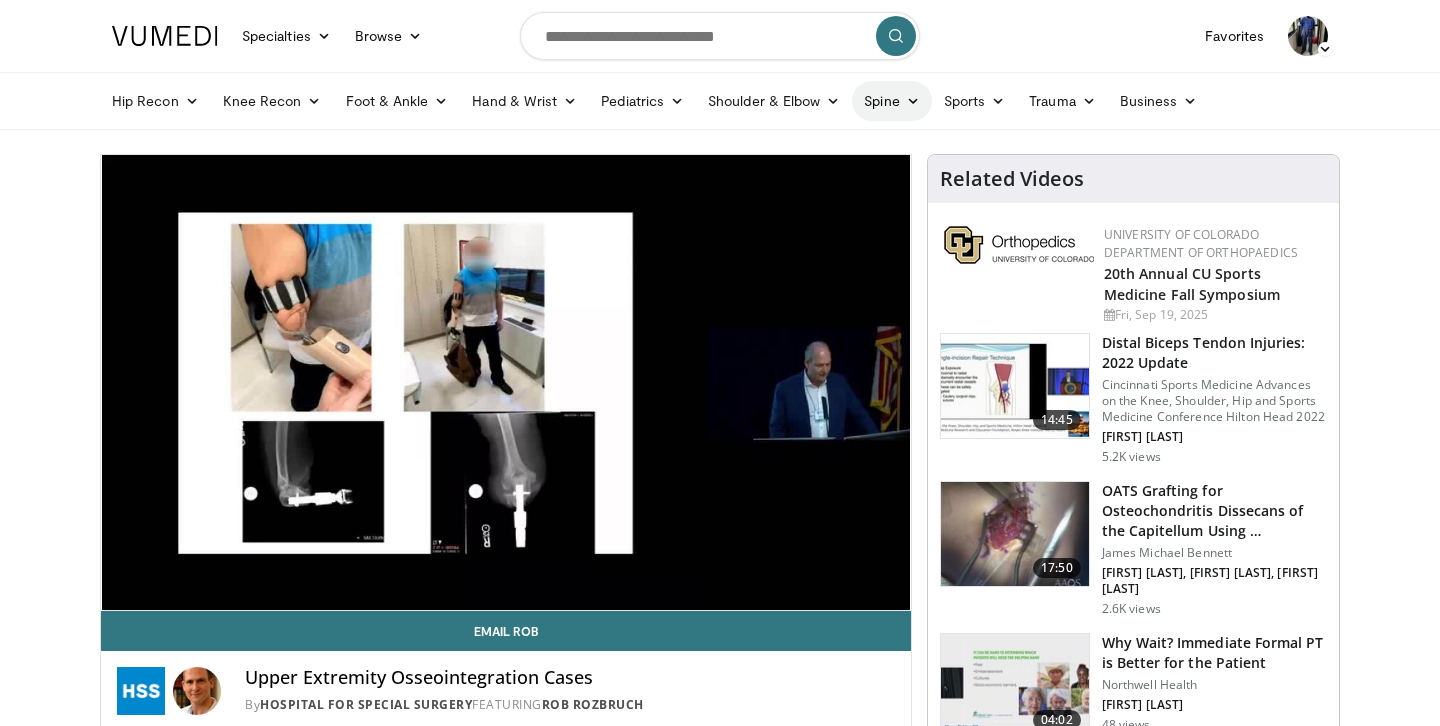 click at bounding box center (913, 101) 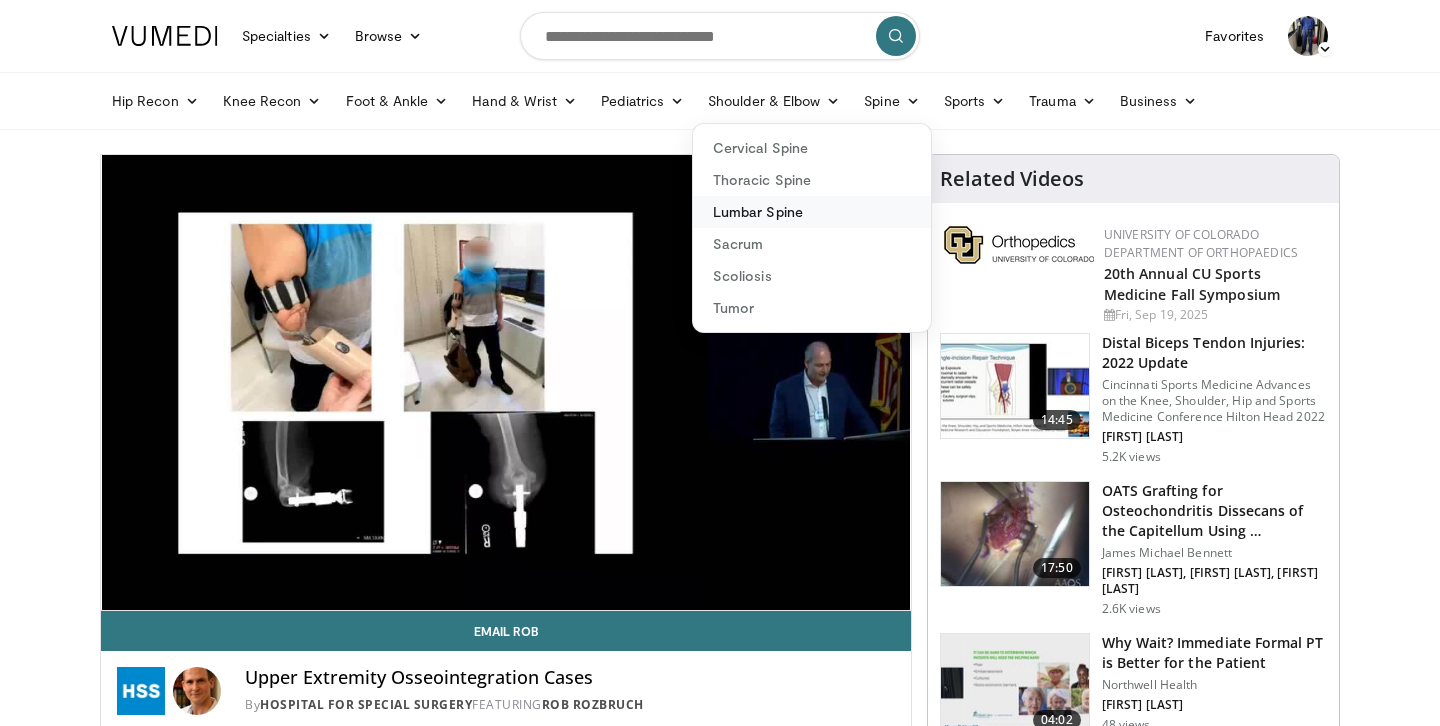 click on "Lumbar Spine" at bounding box center [812, 212] 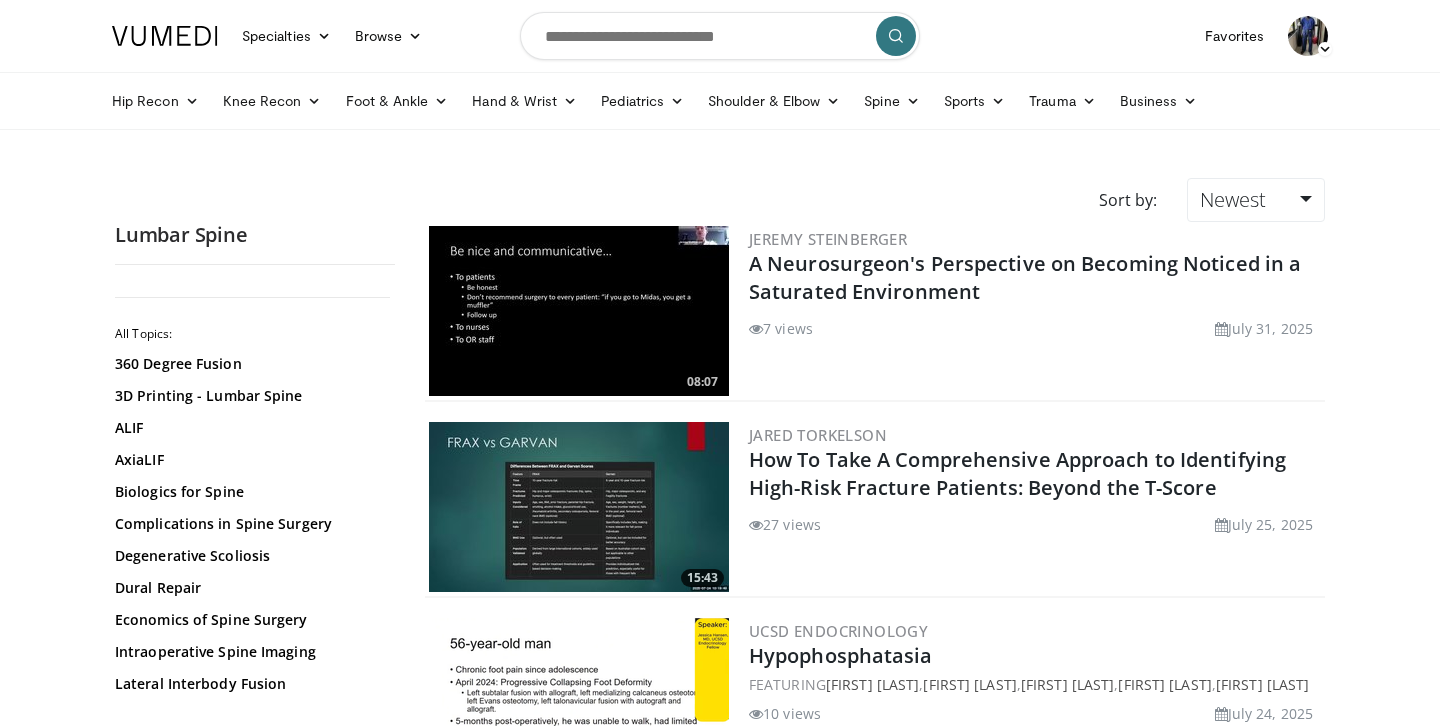 scroll, scrollTop: 0, scrollLeft: 0, axis: both 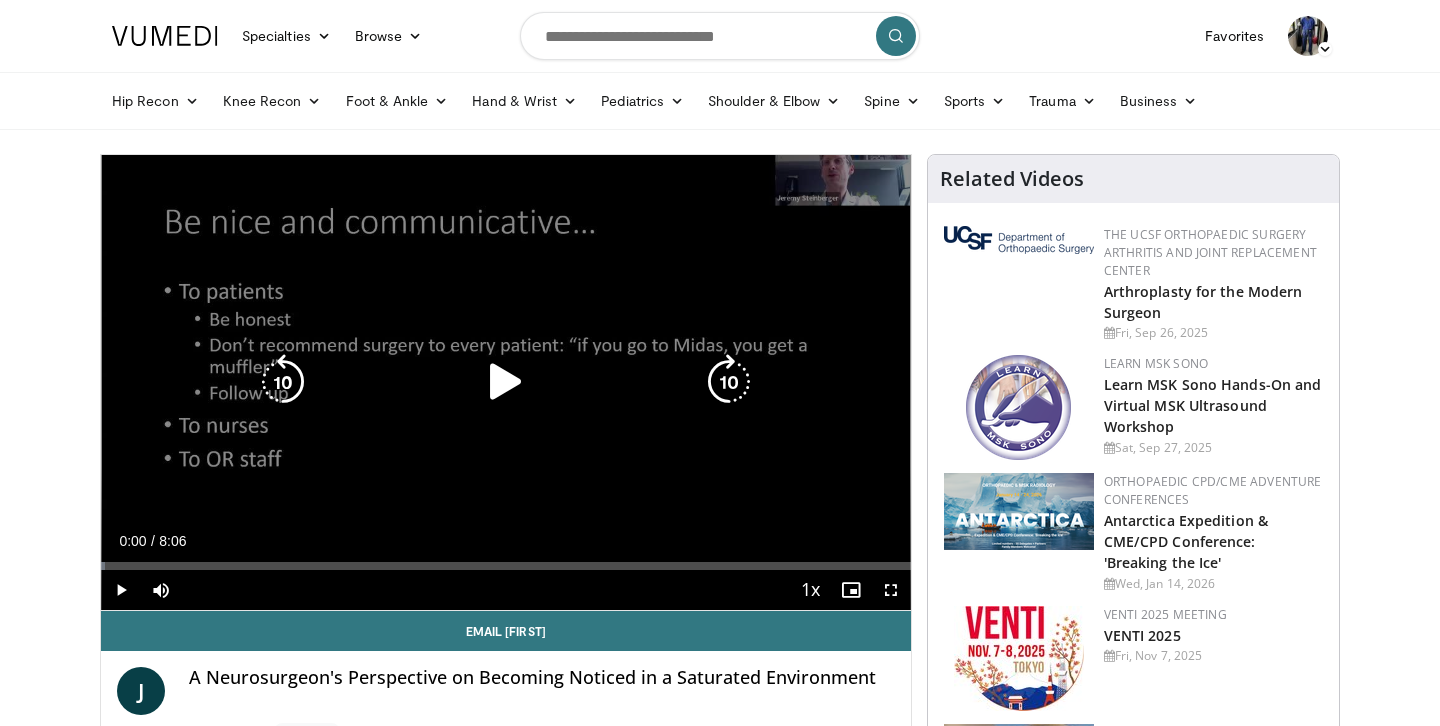 click at bounding box center (506, 382) 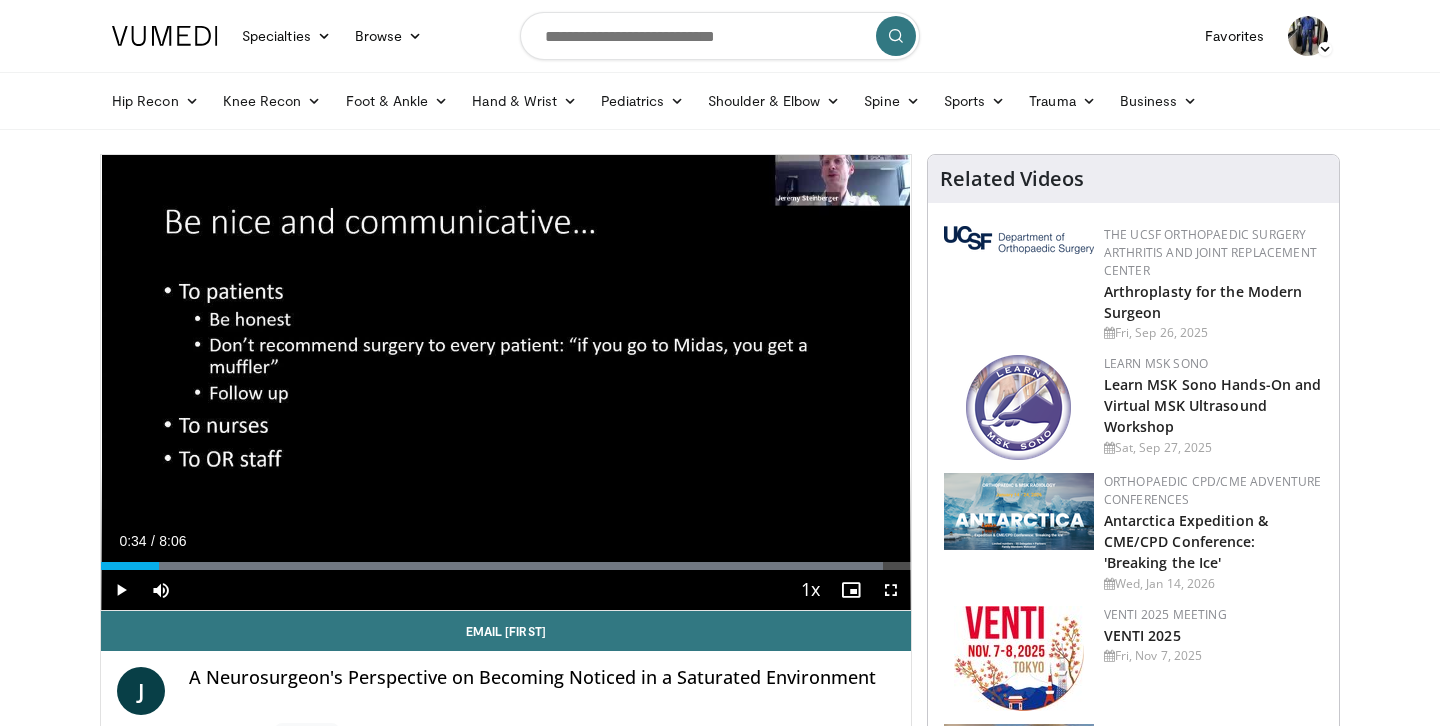 click on "Specialties
Adult & Family Medicine
Allergy, Asthma, Immunology
Anesthesiology
Cardiology
Dental
Dermatology
Endocrinology
Gastroenterology & Hepatology
General Surgery
Hematology & Oncology
Infectious Disease
Nephrology
Neurology
Neurosurgery
Obstetrics & Gynecology
Ophthalmology
Oral Maxillofacial
Orthopaedics
Otolaryngology
Pediatrics
Plastic Surgery
Podiatry
Psychiatry
Pulmonology
Radiation Oncology
Radiology
Rheumatology
Urology" at bounding box center (720, 2093) 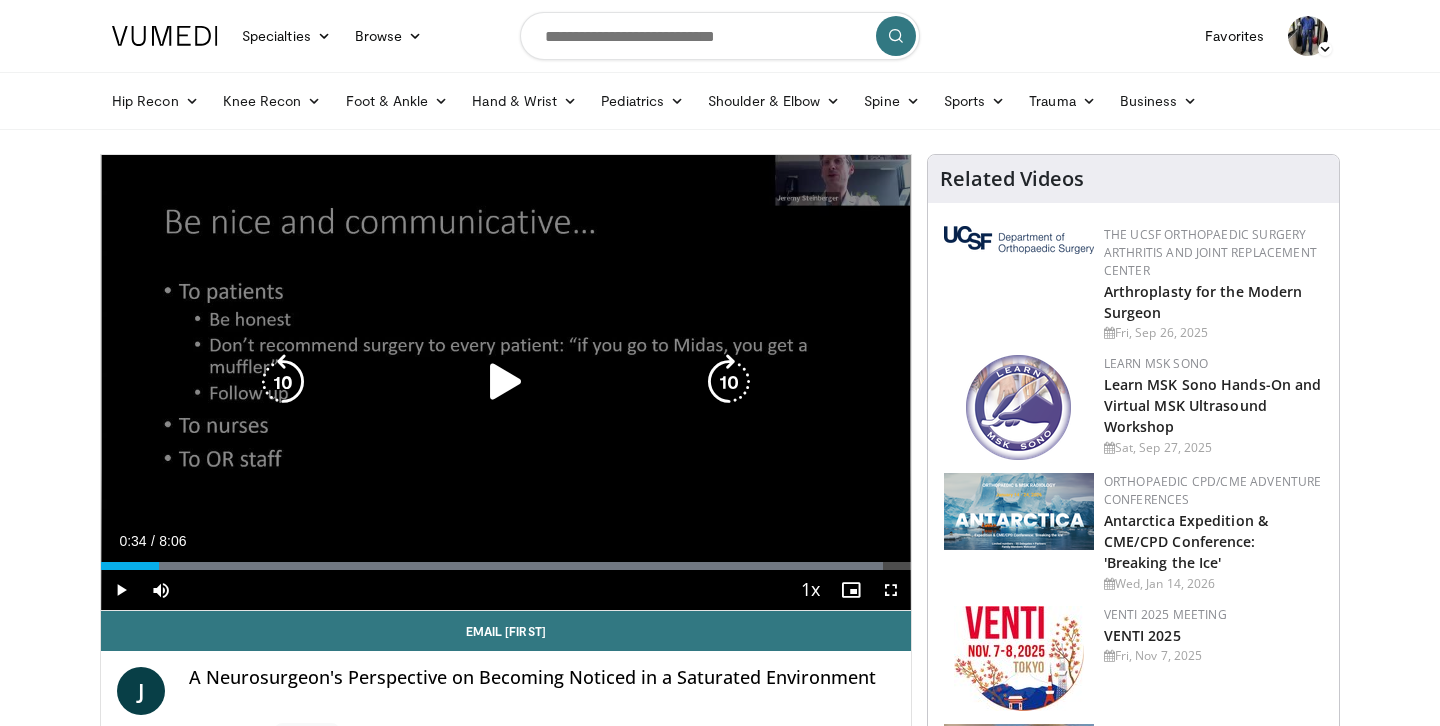 click at bounding box center [506, 382] 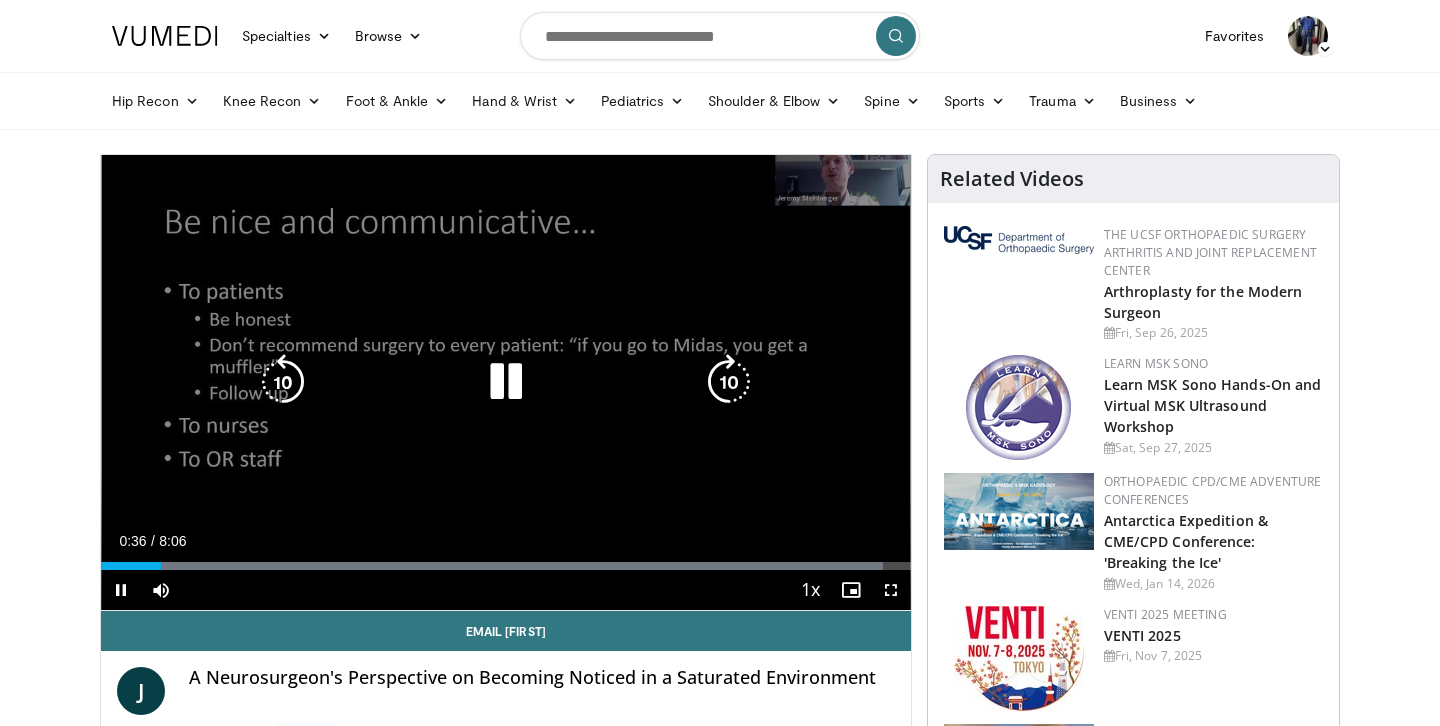 click at bounding box center [506, 382] 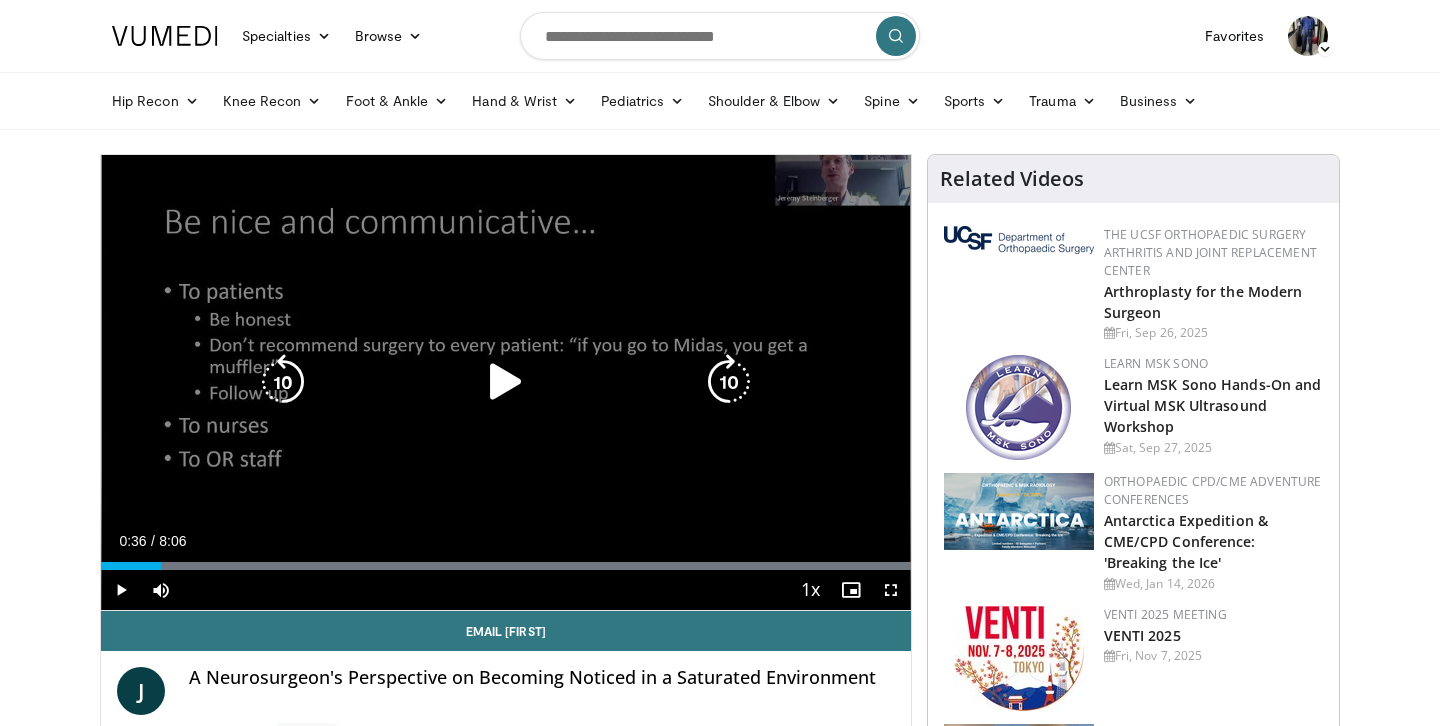 click at bounding box center (506, 382) 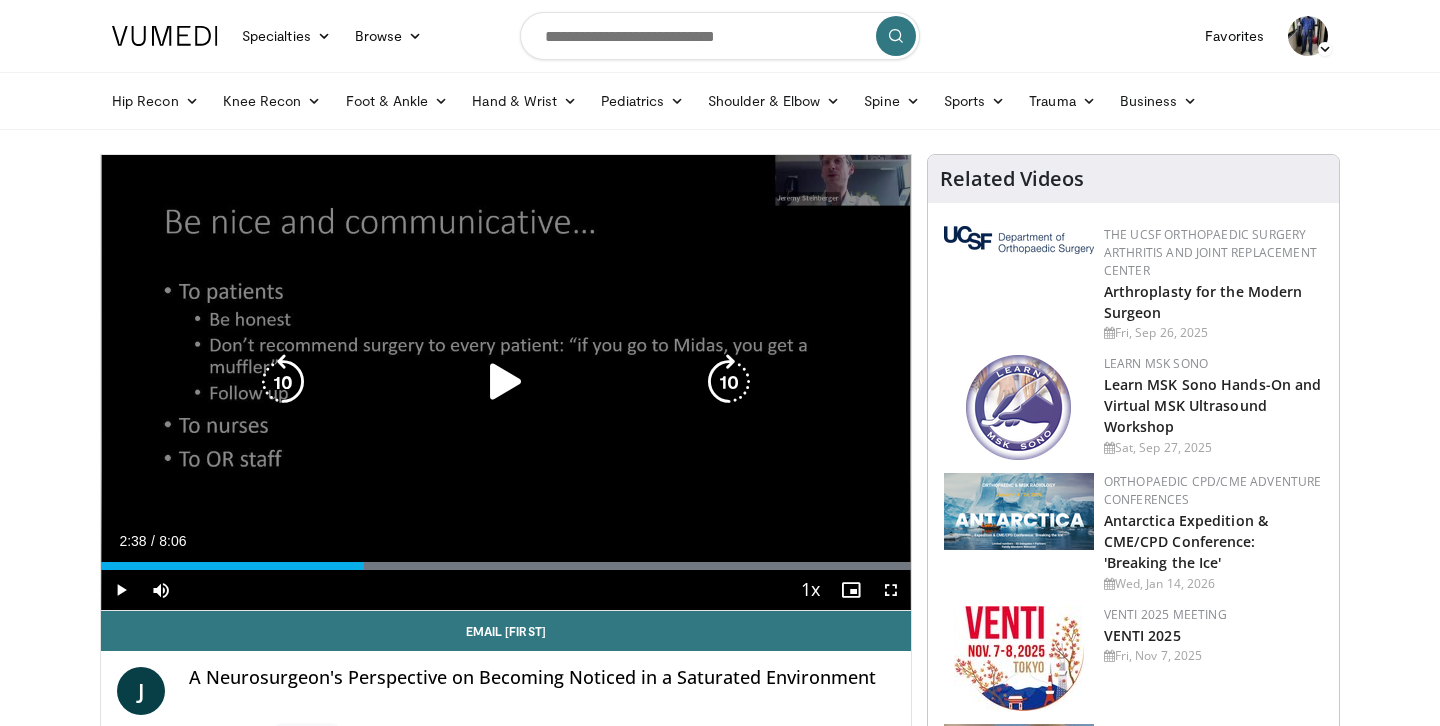 click at bounding box center [506, 382] 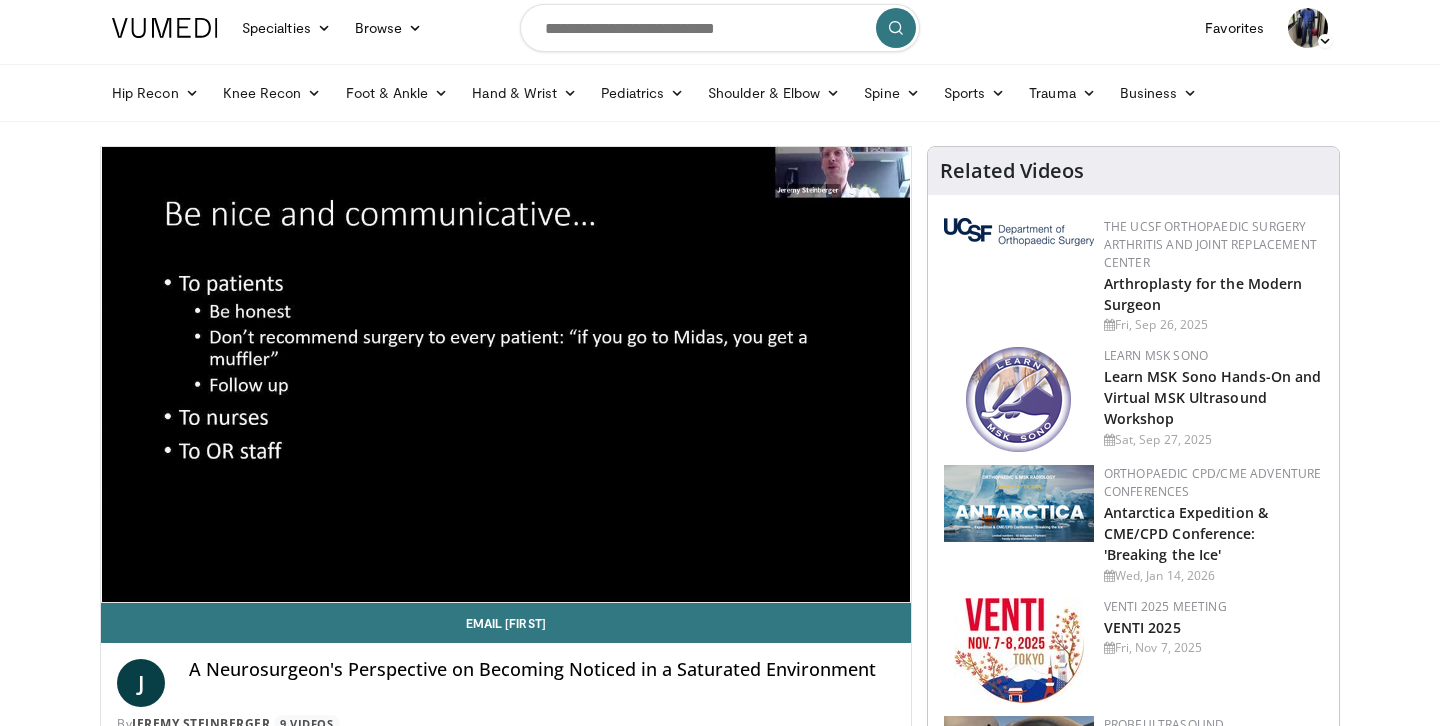 scroll, scrollTop: 4, scrollLeft: 0, axis: vertical 